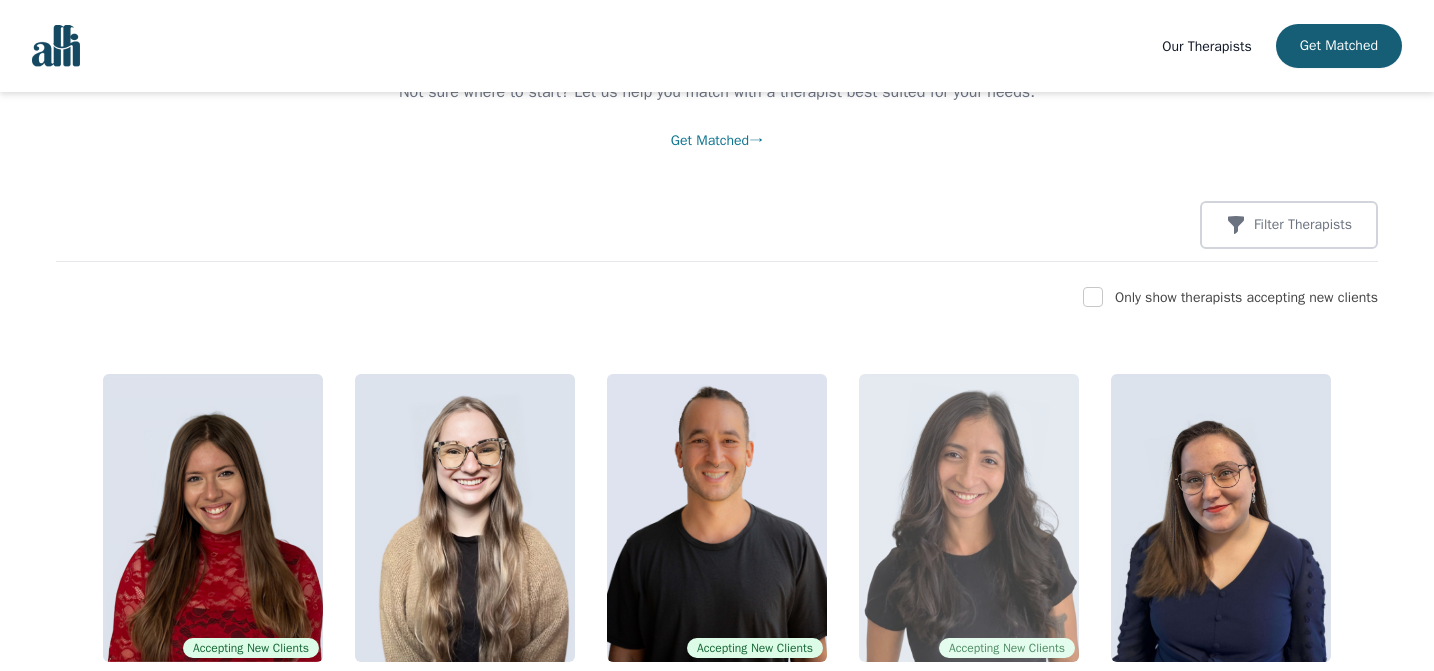 scroll, scrollTop: 0, scrollLeft: 0, axis: both 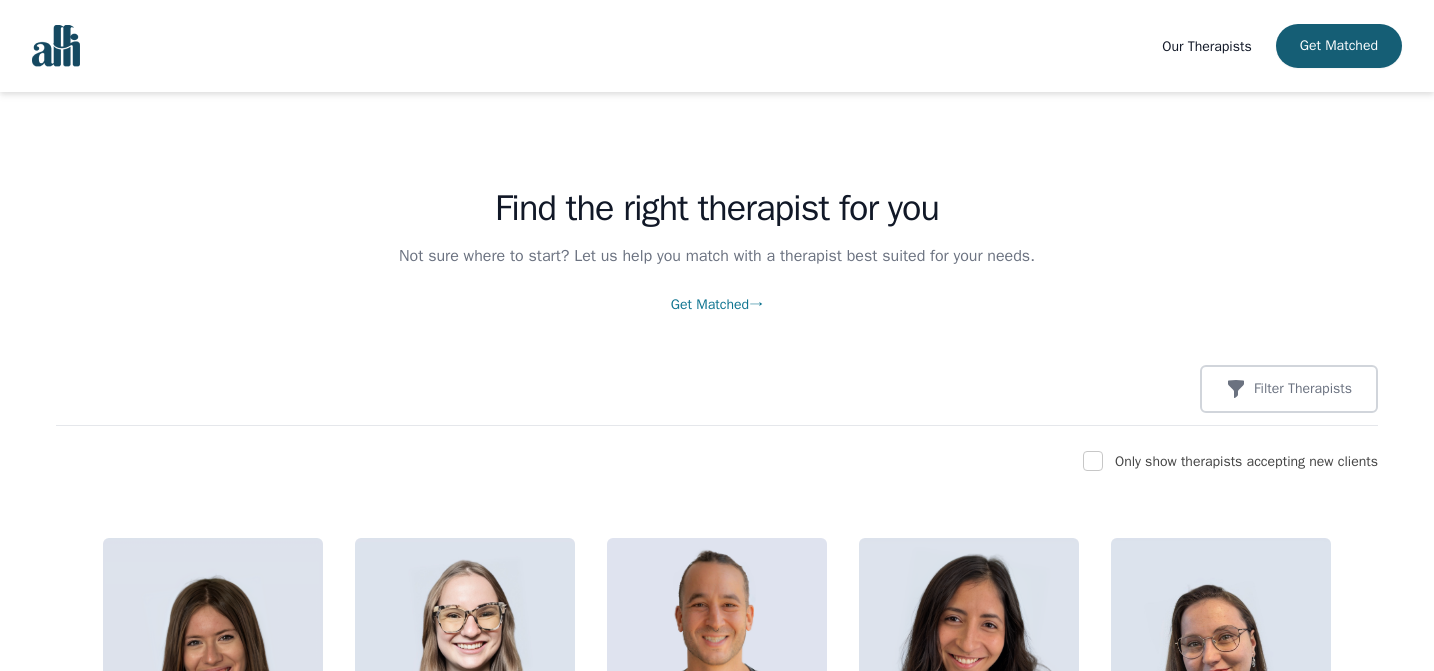 click on "Get Matched  →" at bounding box center (717, 304) 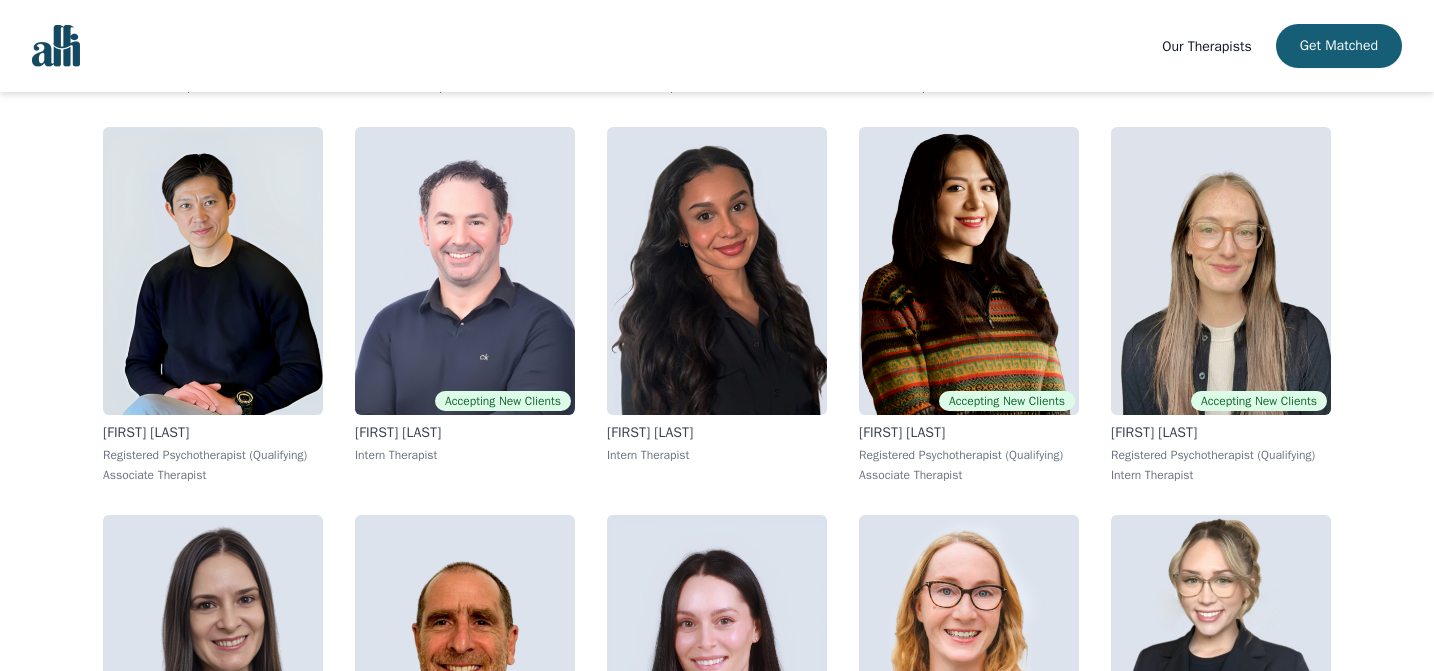 scroll, scrollTop: 3909, scrollLeft: 0, axis: vertical 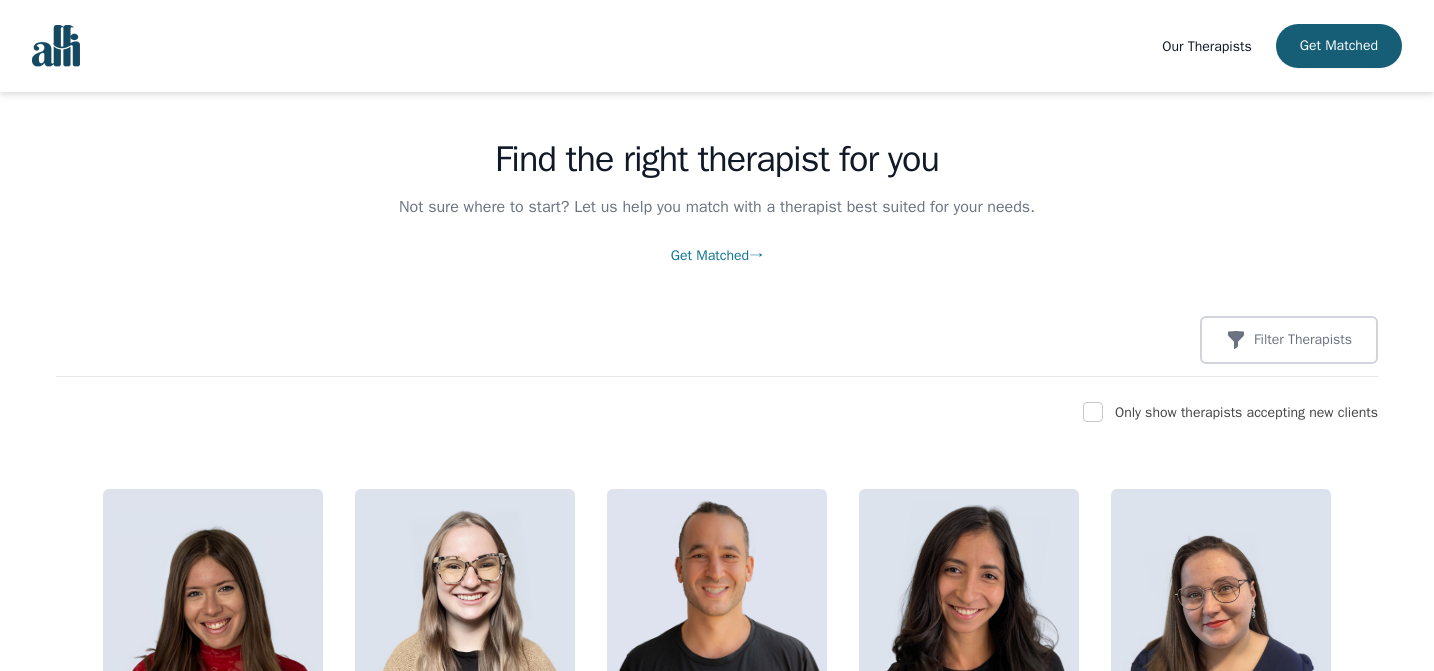 click on "Our Therapists" at bounding box center (1206, 46) 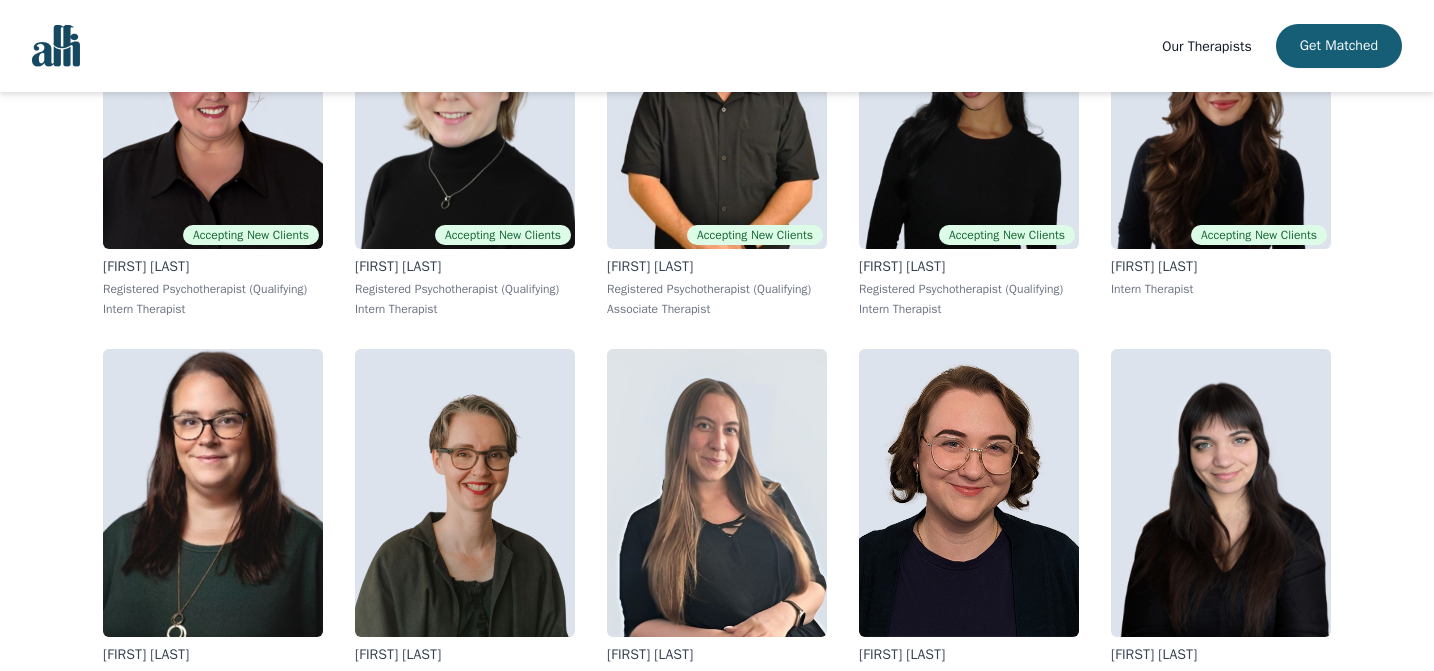 scroll, scrollTop: 0, scrollLeft: 0, axis: both 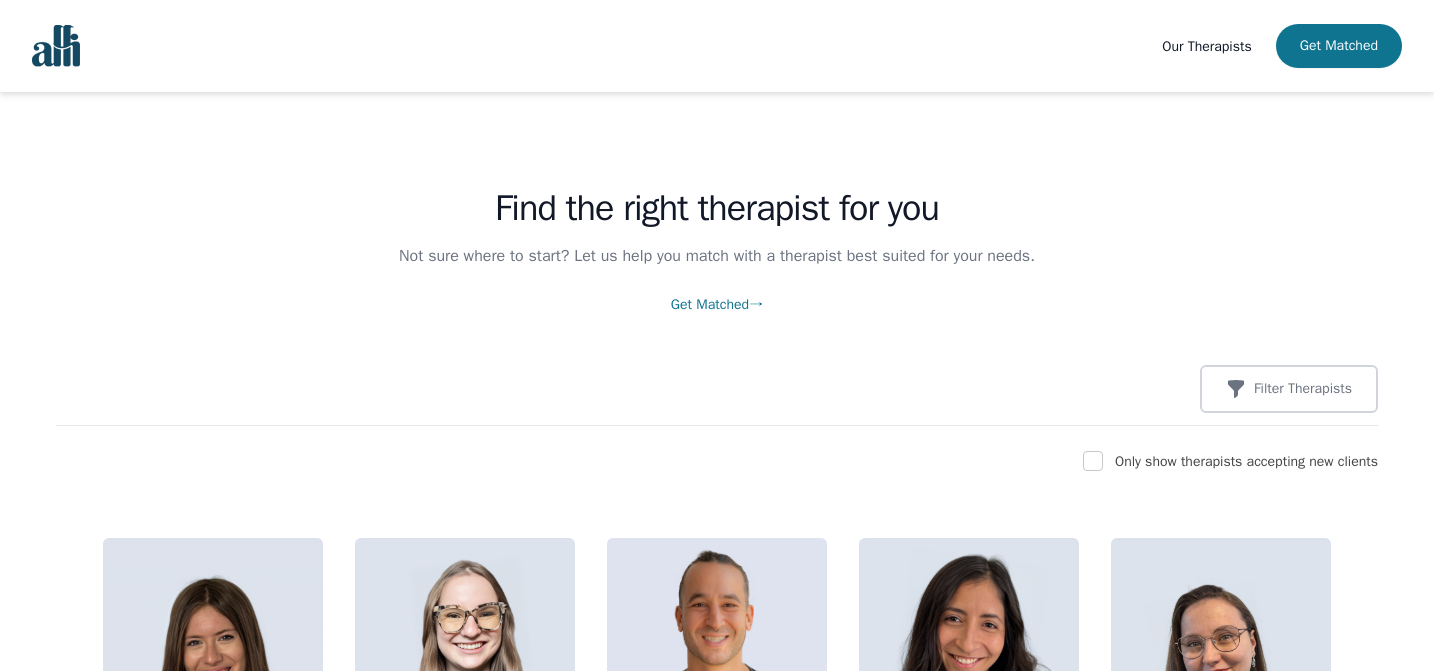 click on "Get Matched" at bounding box center [1339, 46] 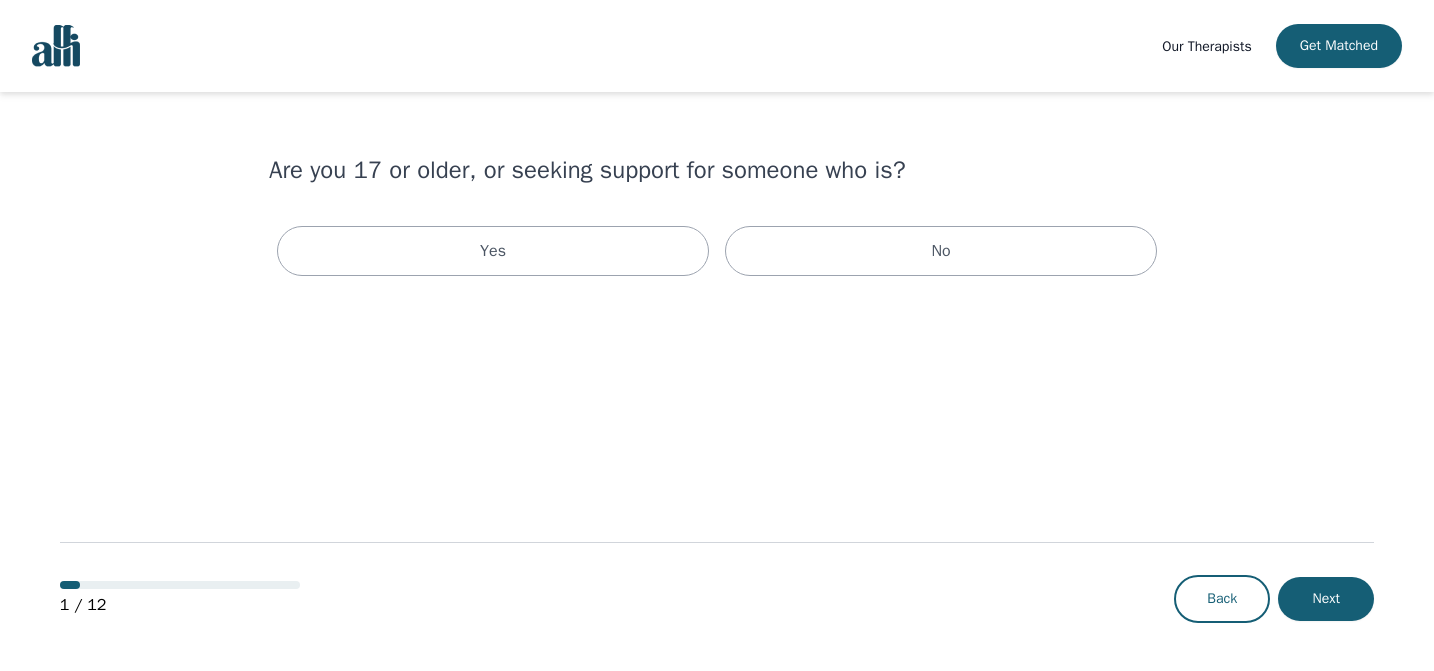 scroll, scrollTop: 0, scrollLeft: 0, axis: both 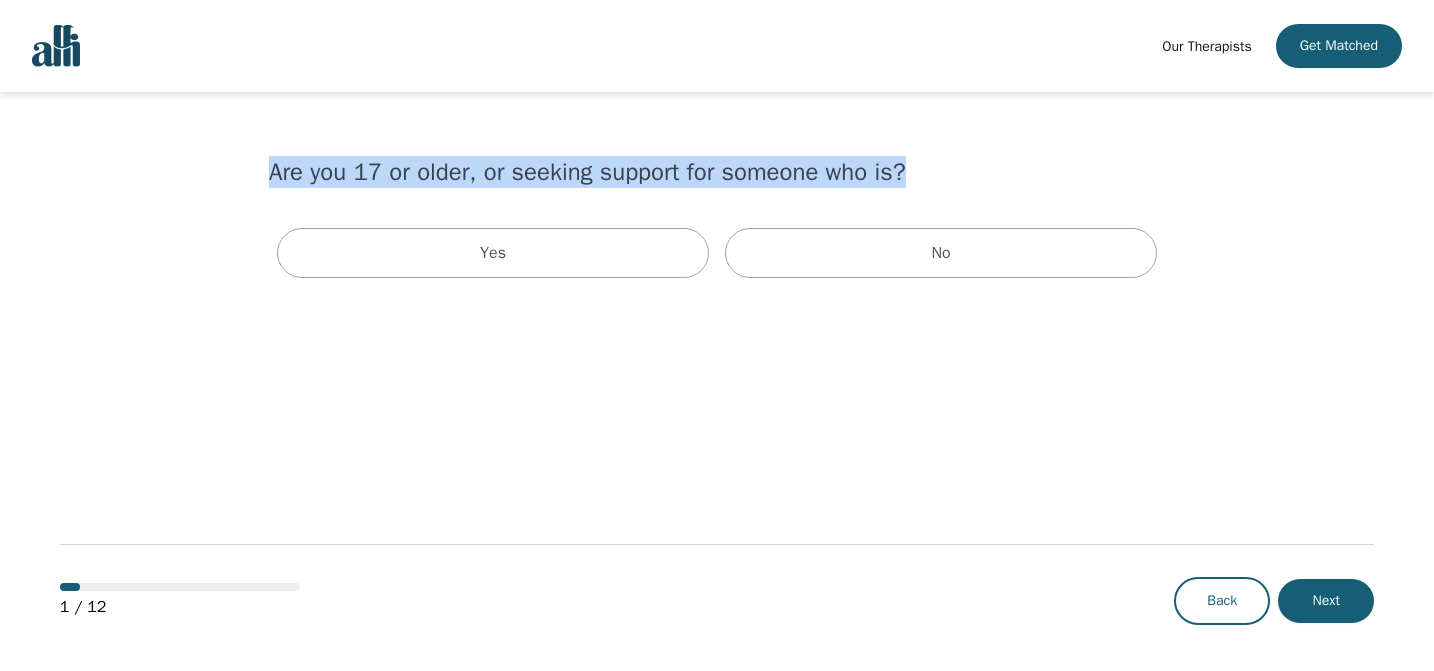 drag, startPoint x: 269, startPoint y: 172, endPoint x: 906, endPoint y: 179, distance: 637.03845 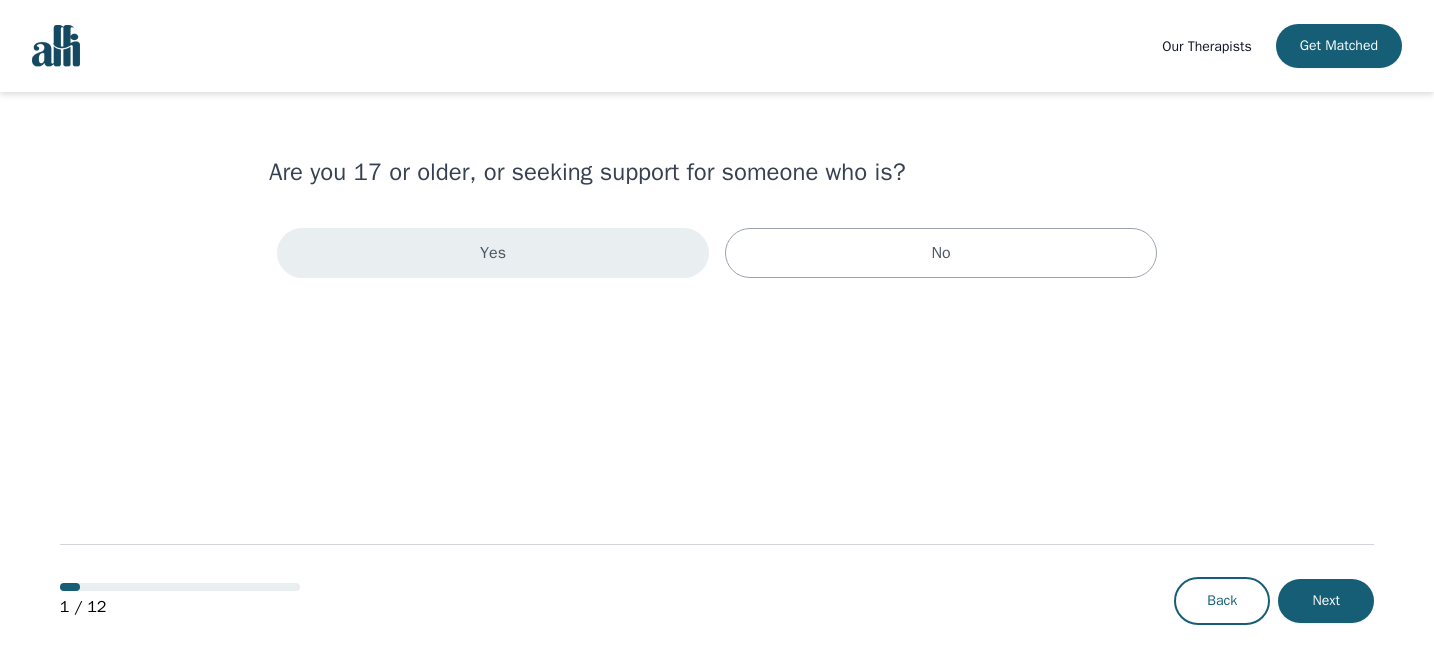 click on "Yes" at bounding box center (493, 253) 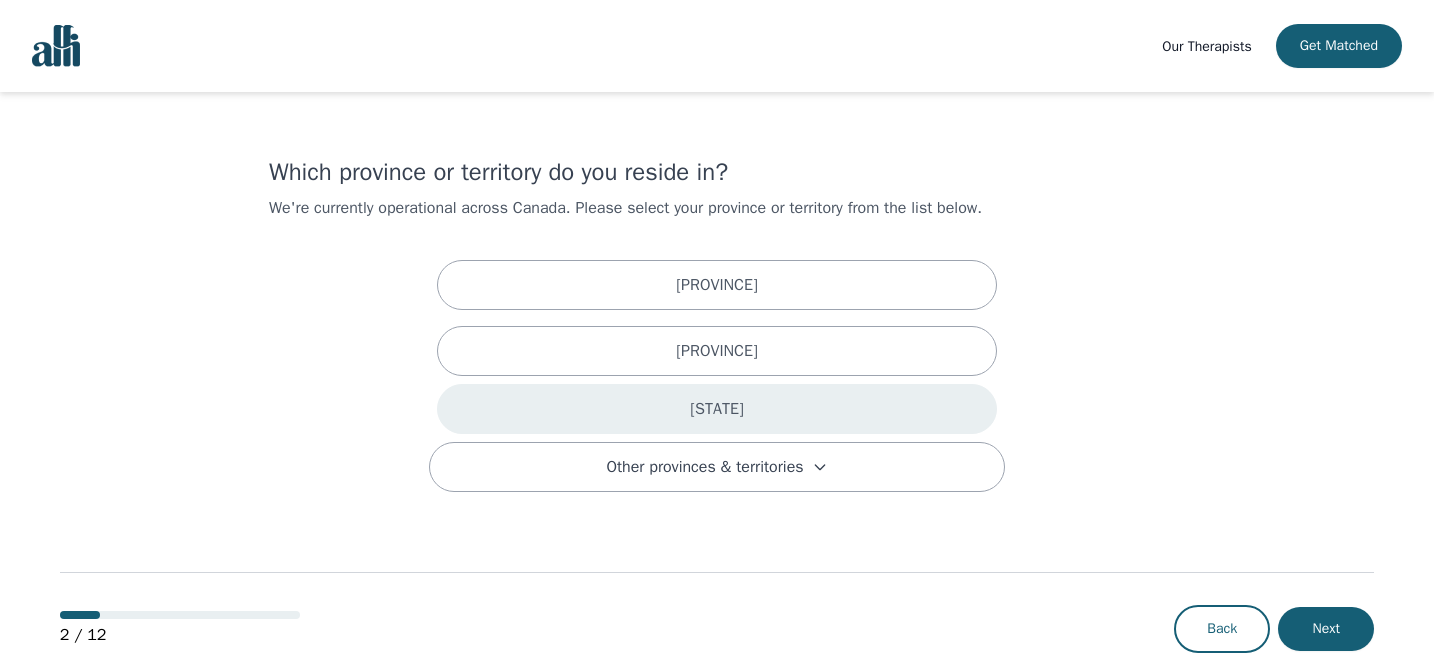scroll, scrollTop: 30, scrollLeft: 0, axis: vertical 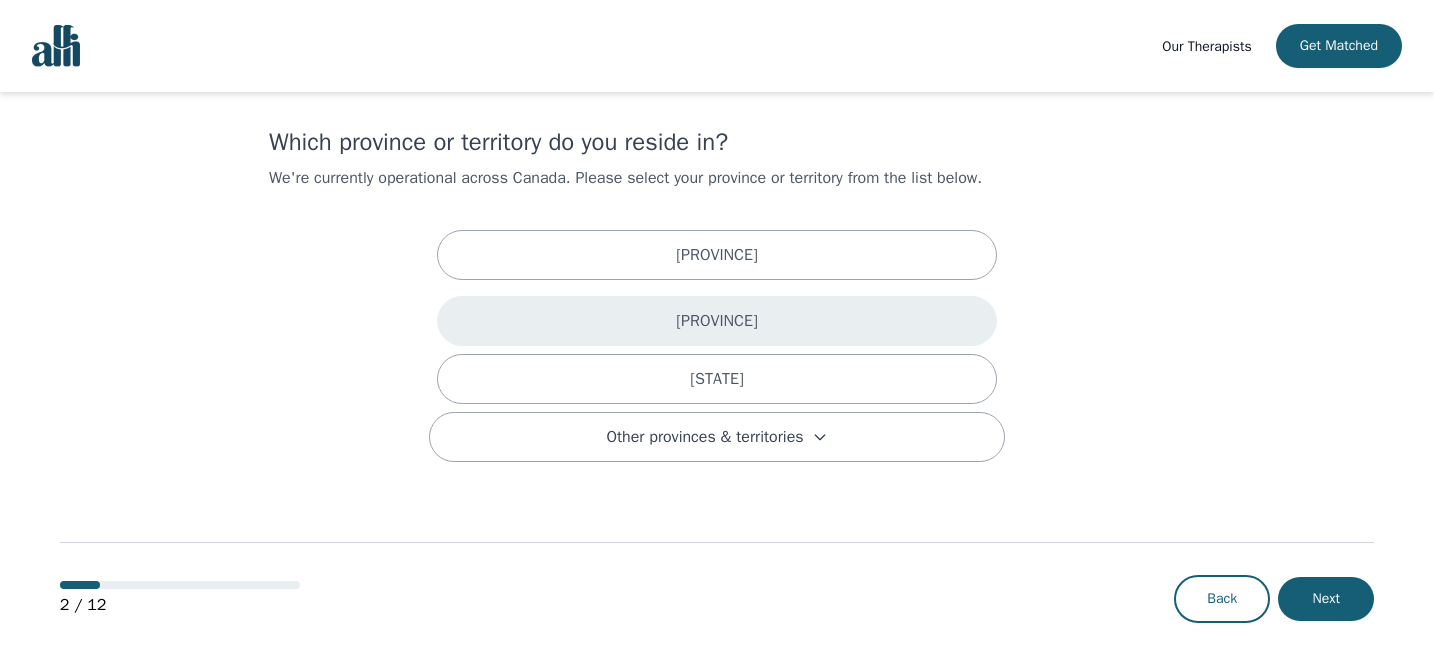 click on "[PROVINCE]" at bounding box center [717, 321] 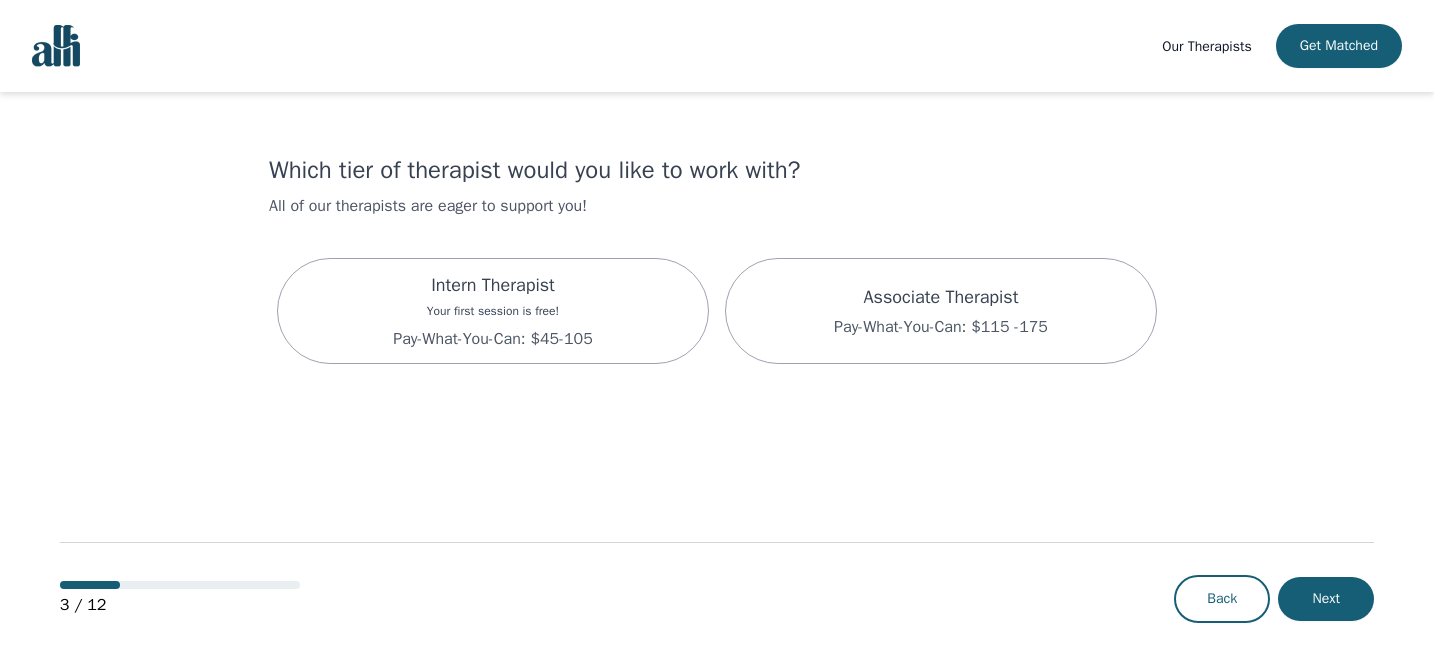 scroll, scrollTop: 0, scrollLeft: 0, axis: both 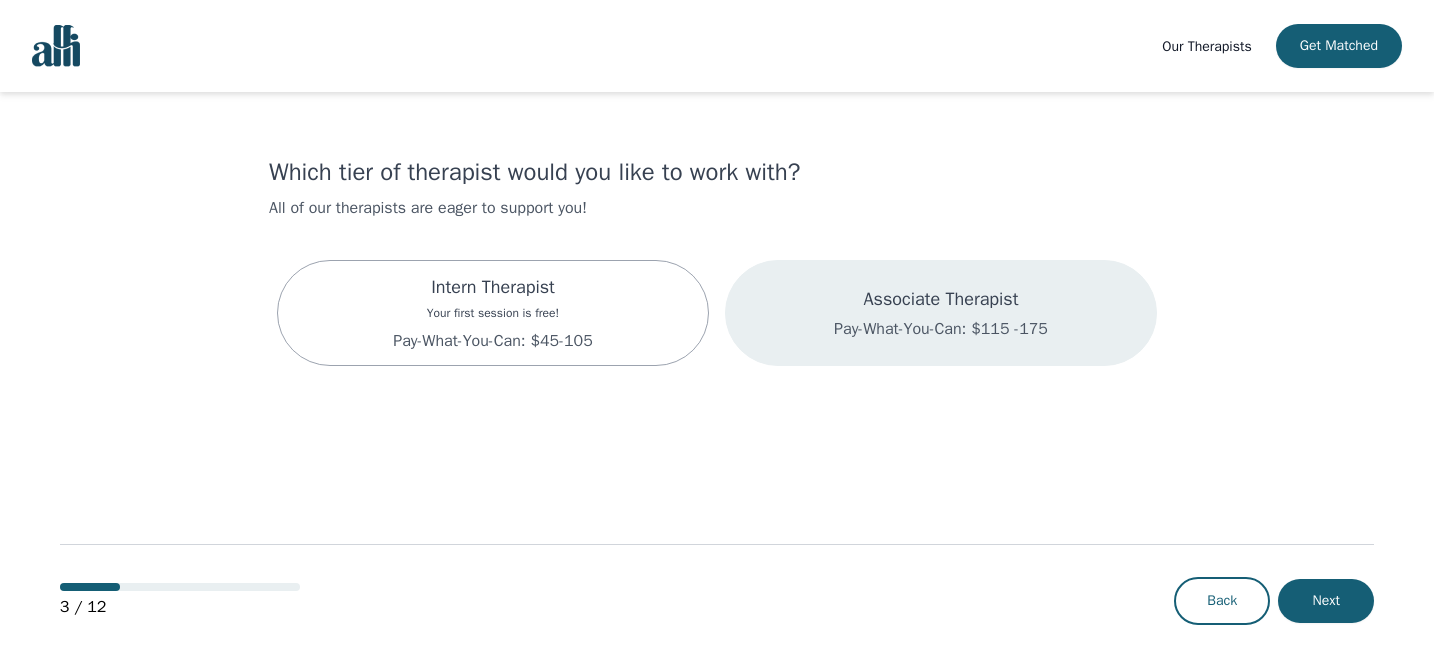 click on "Pay-What-You-Can: $115 -175" at bounding box center [941, 329] 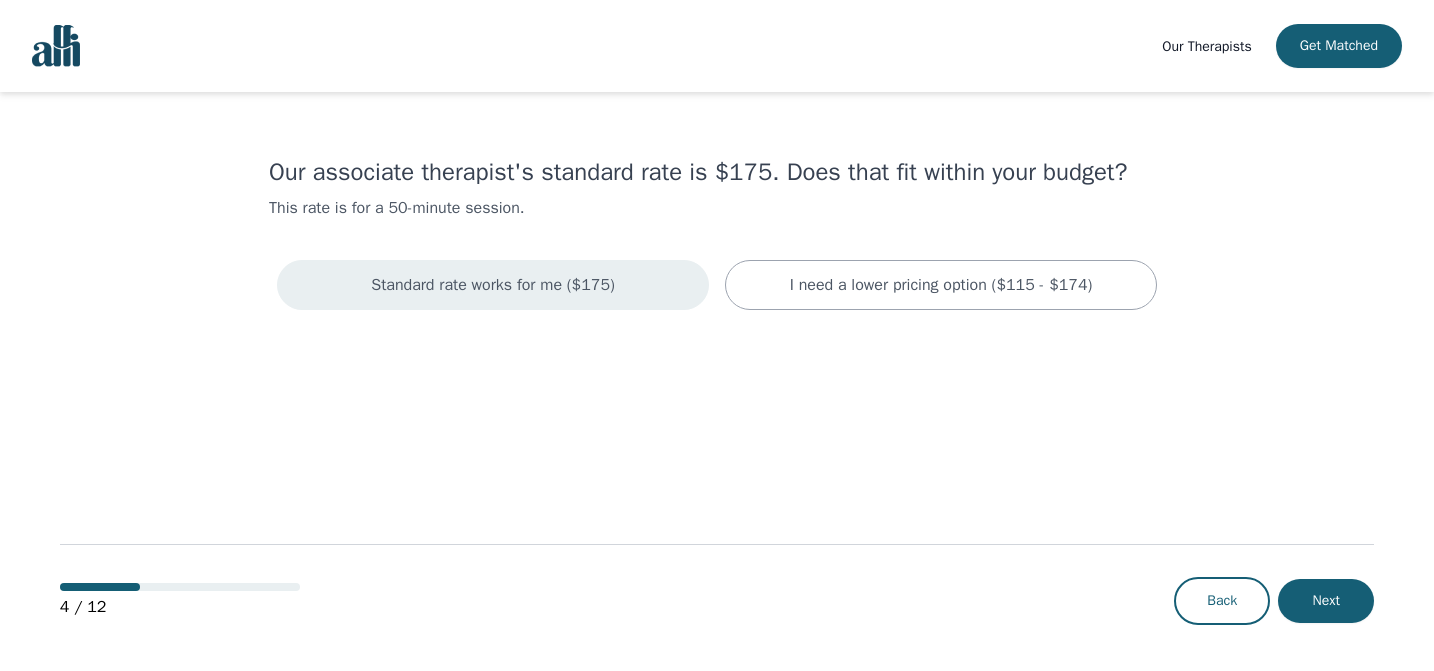 click on "Standard rate works for me ($175)" at bounding box center (493, 285) 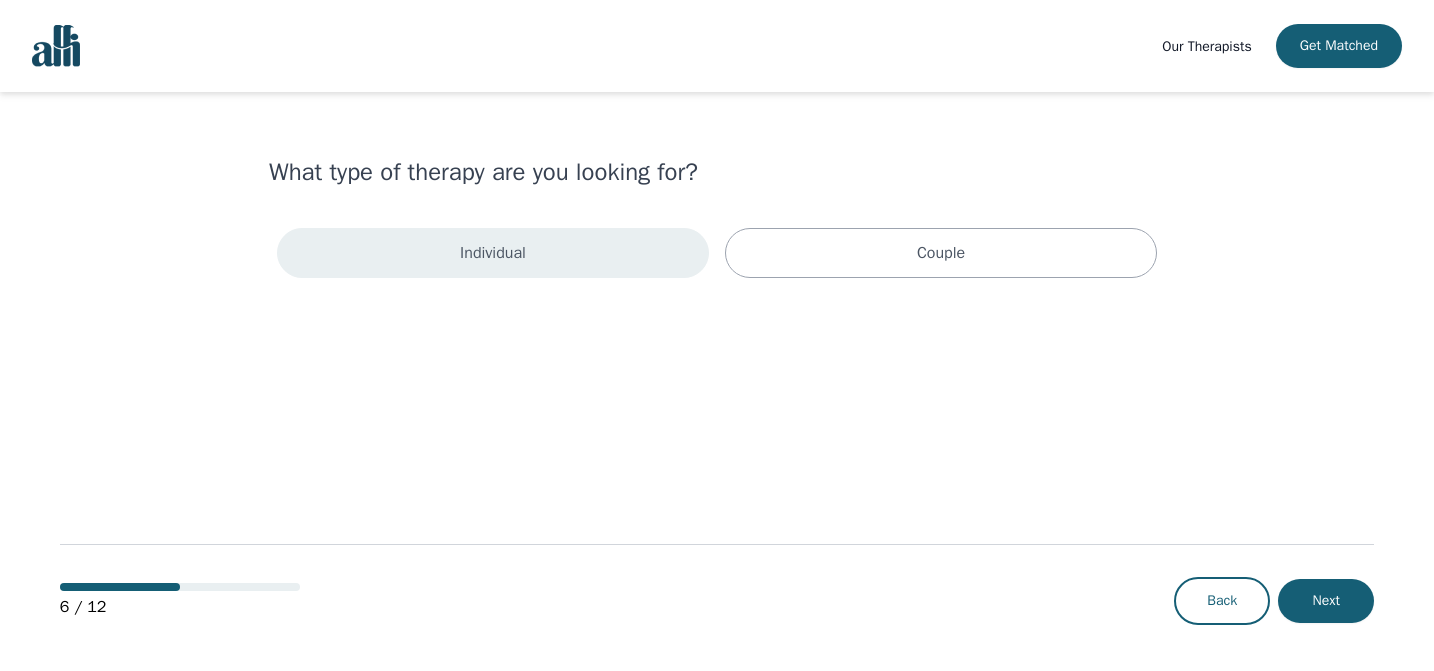 click on "Individual" at bounding box center [493, 253] 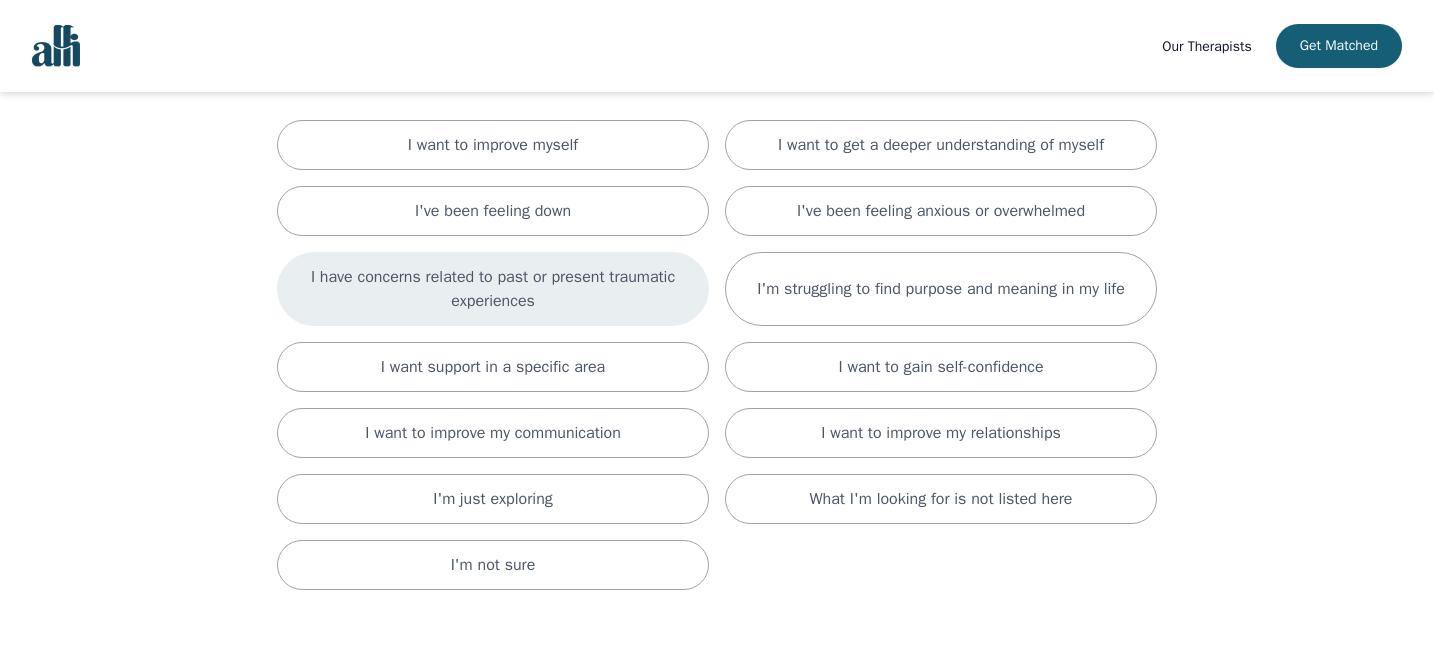 scroll, scrollTop: 177, scrollLeft: 0, axis: vertical 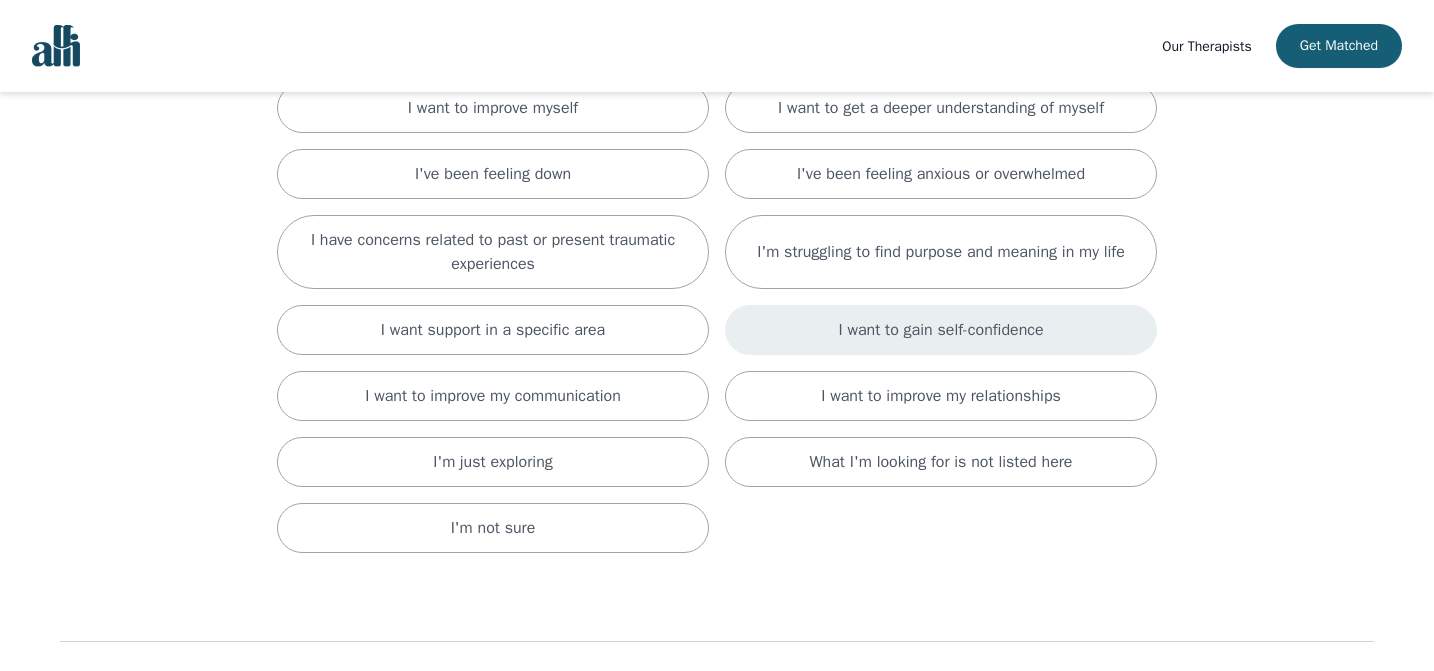 click on "I want to gain self-confidence" at bounding box center (940, 330) 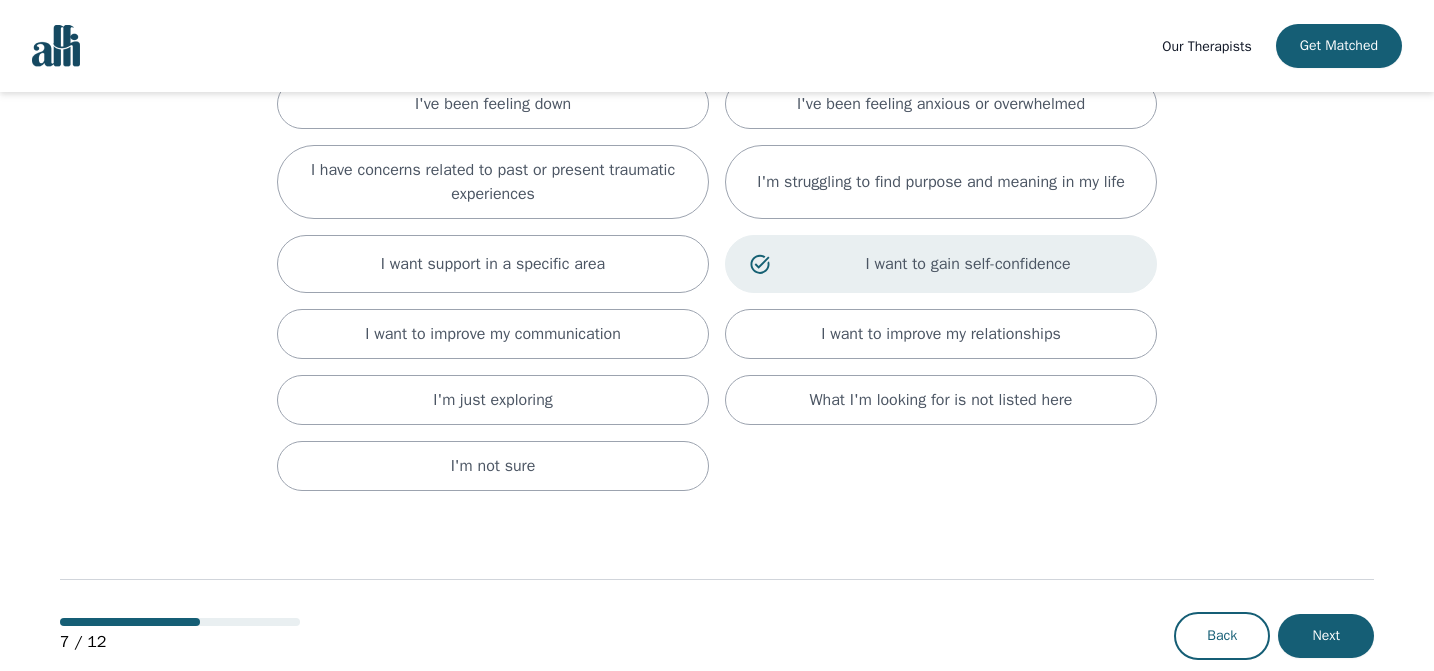 scroll, scrollTop: 259, scrollLeft: 0, axis: vertical 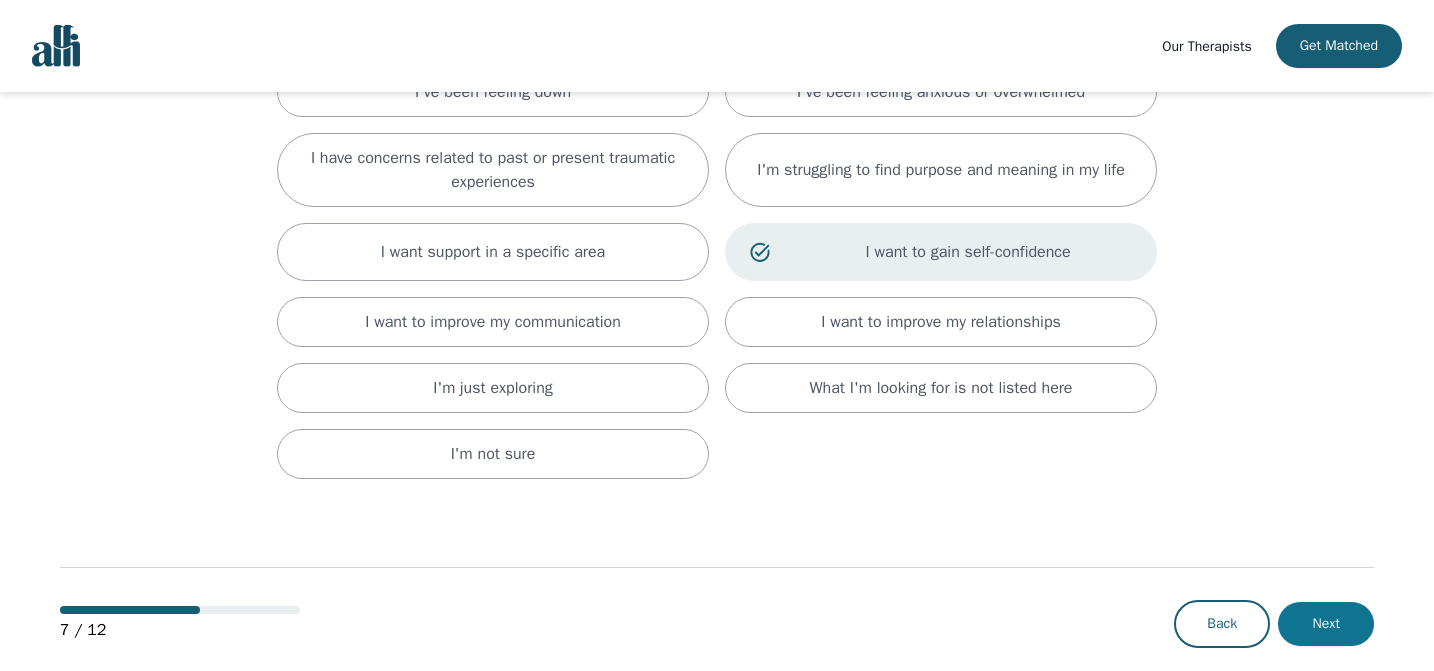 click on "Next" at bounding box center (1326, 624) 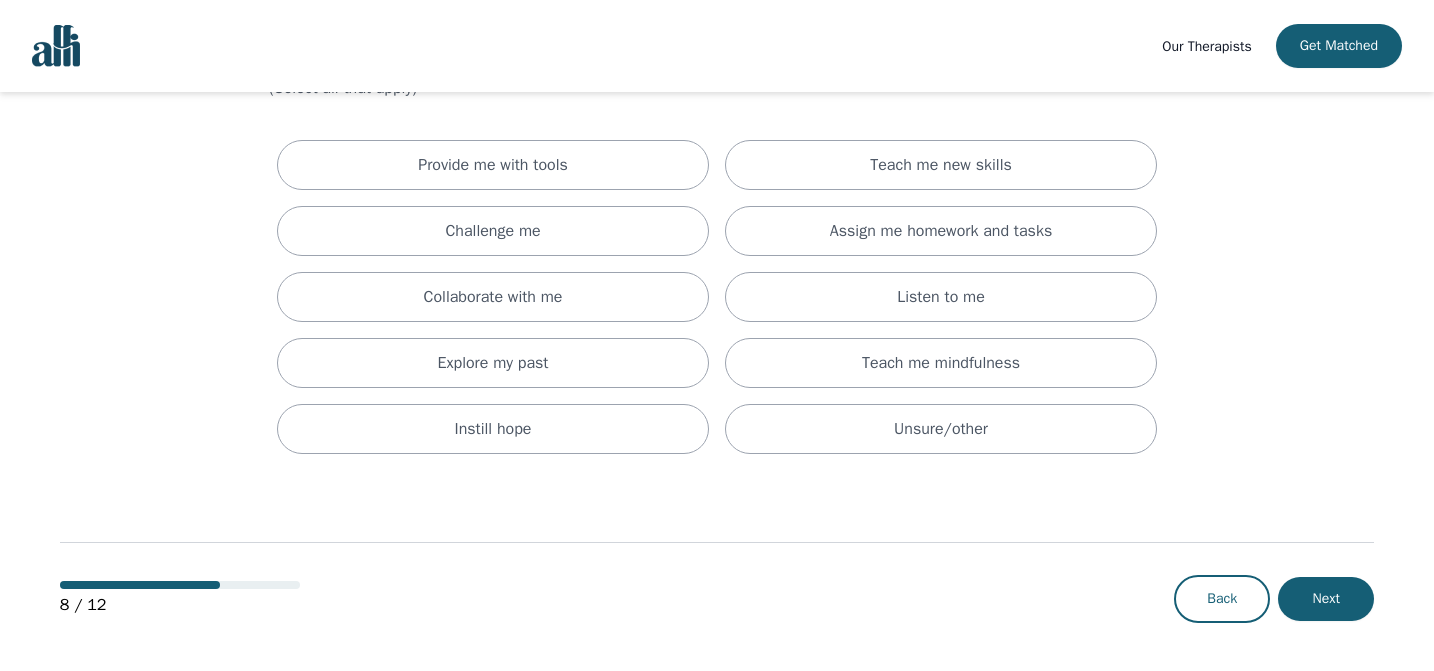 scroll, scrollTop: 0, scrollLeft: 0, axis: both 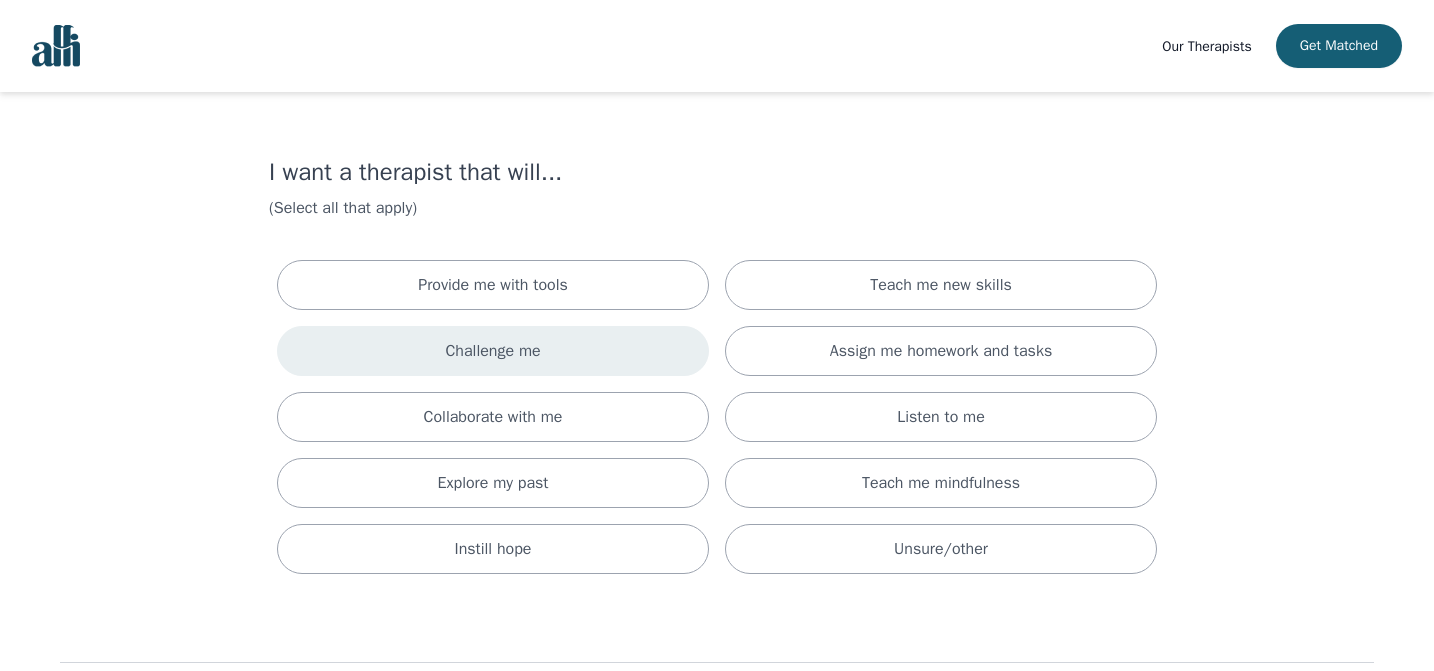 click on "Challenge me" at bounding box center (493, 351) 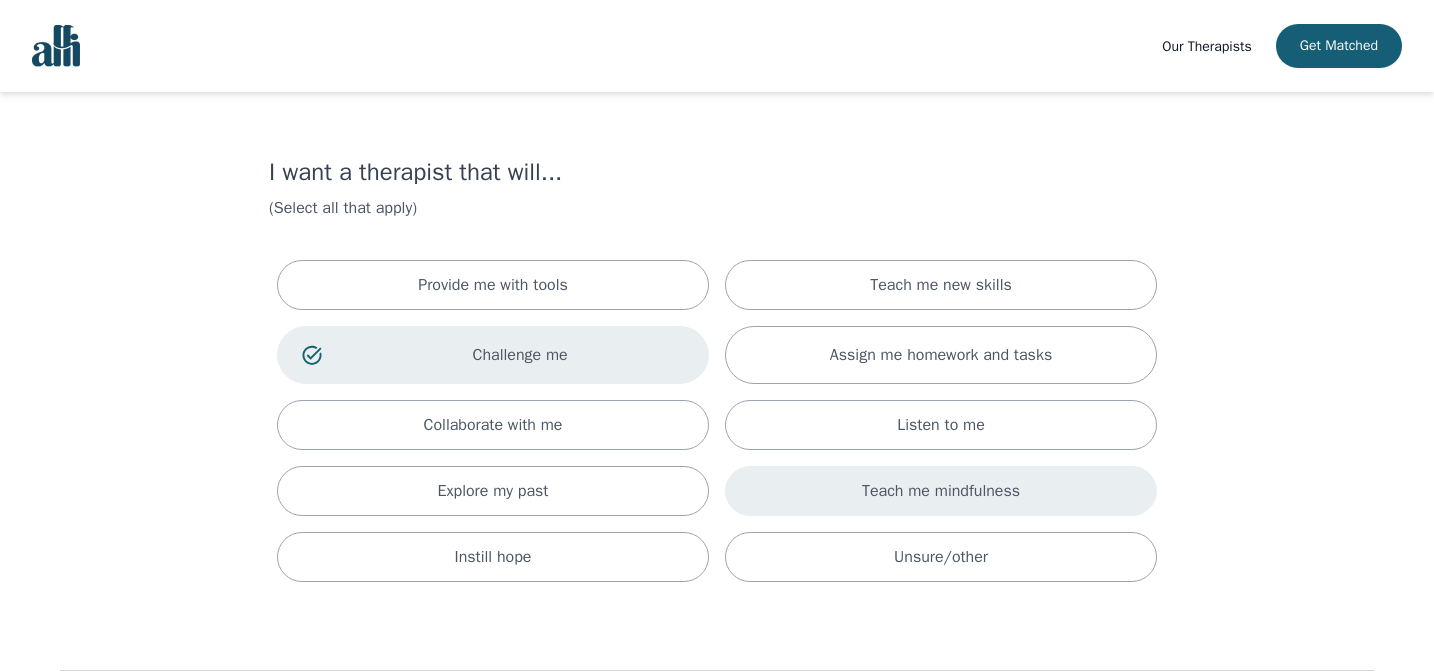 scroll, scrollTop: 128, scrollLeft: 0, axis: vertical 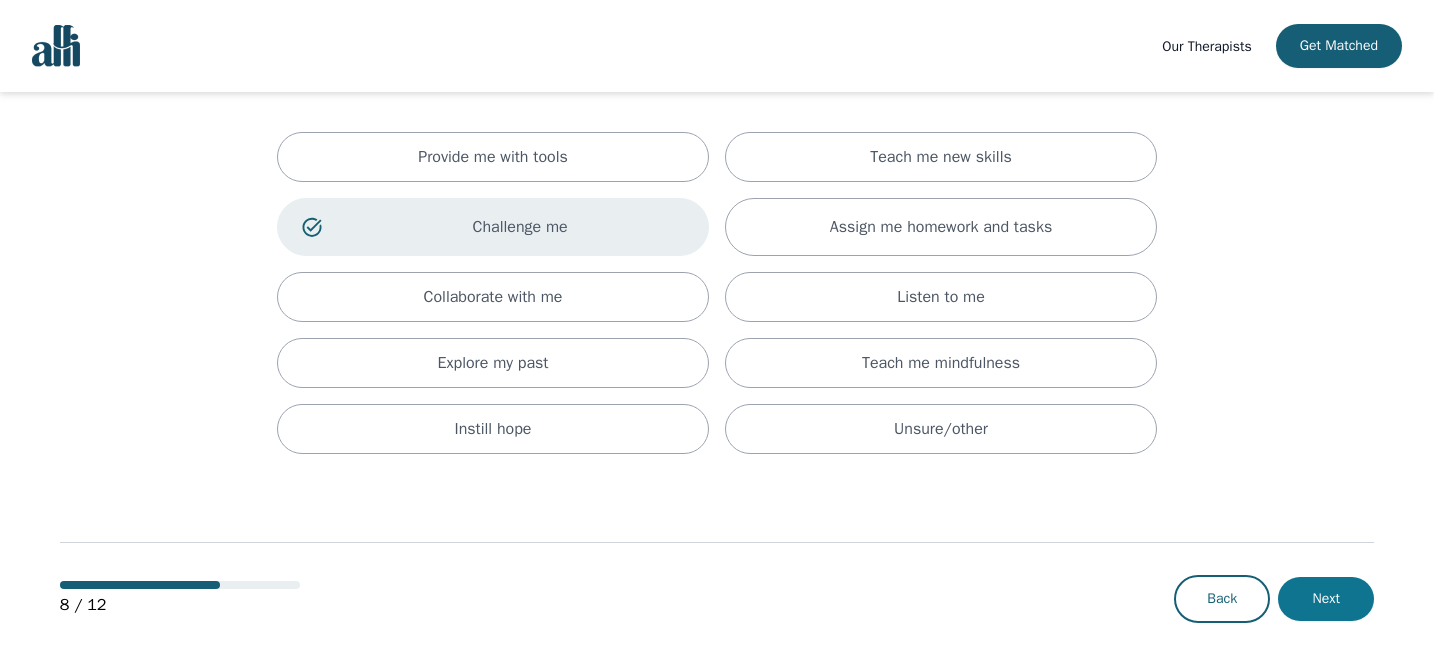 click on "Next" at bounding box center [1326, 599] 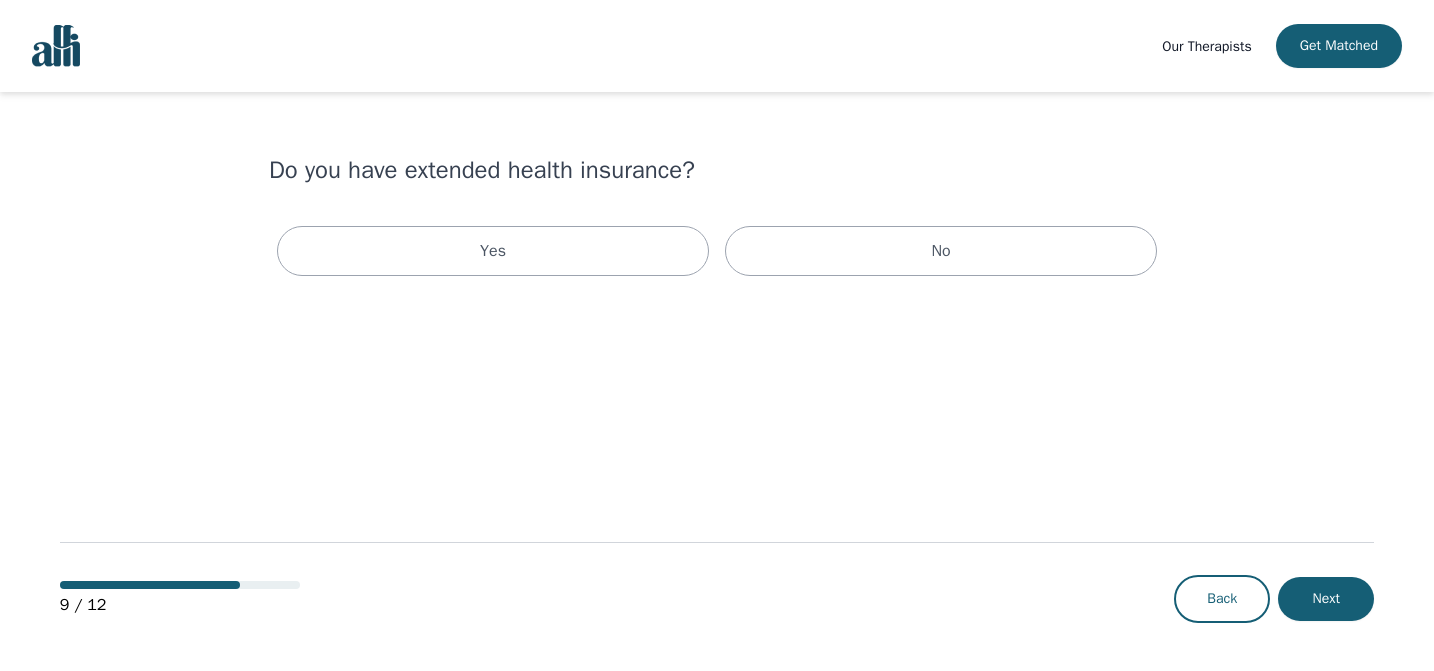 scroll, scrollTop: 0, scrollLeft: 0, axis: both 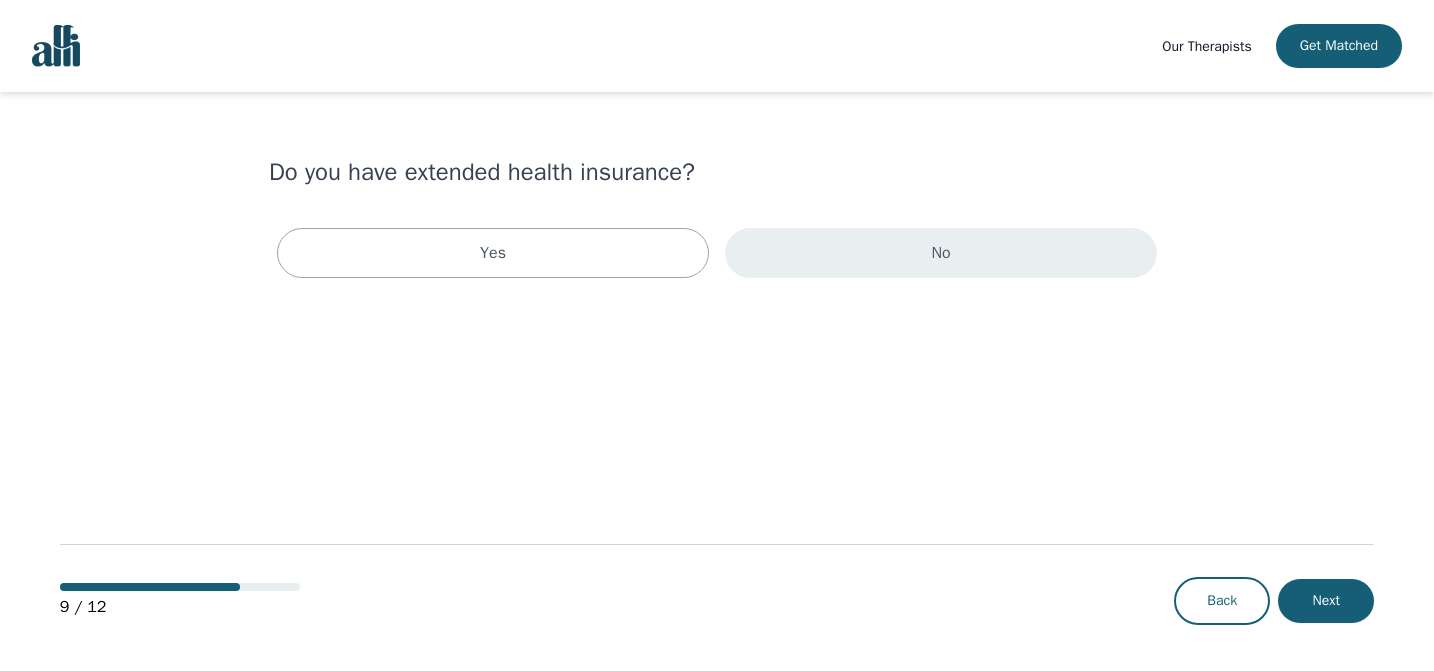 click on "No" at bounding box center [941, 253] 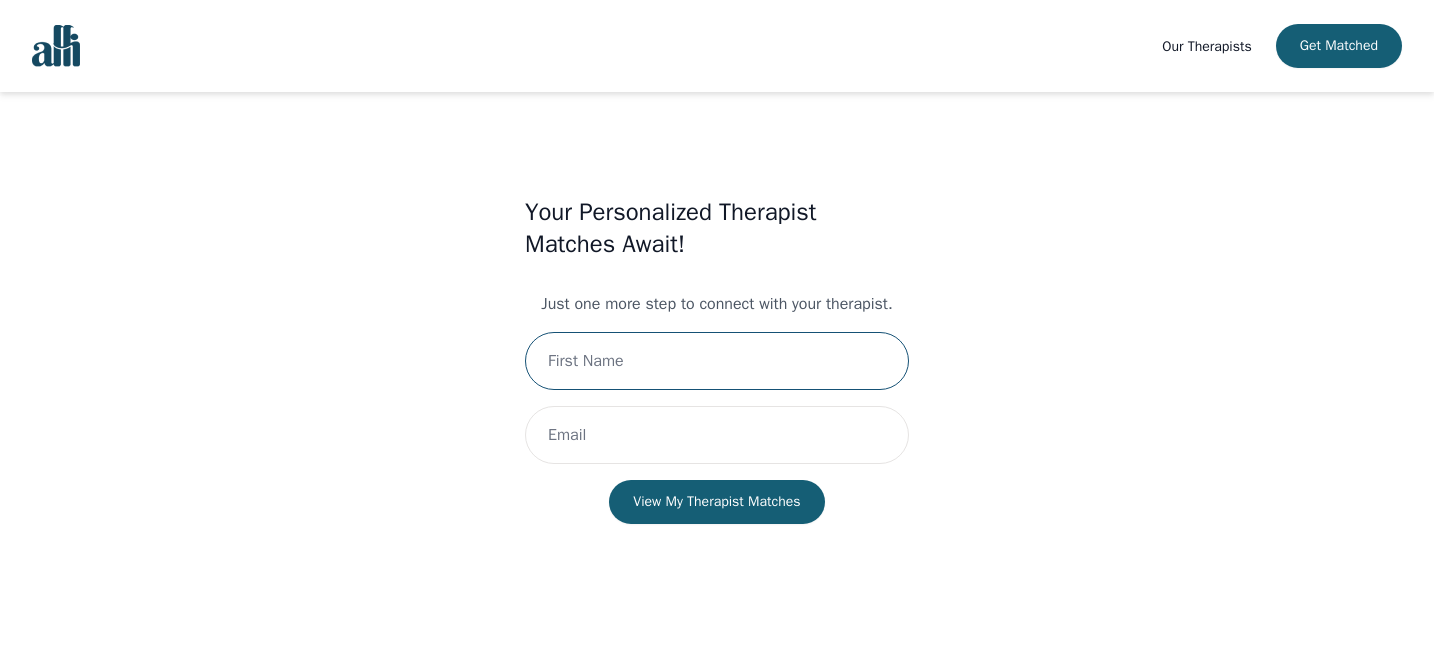 click at bounding box center [717, 361] 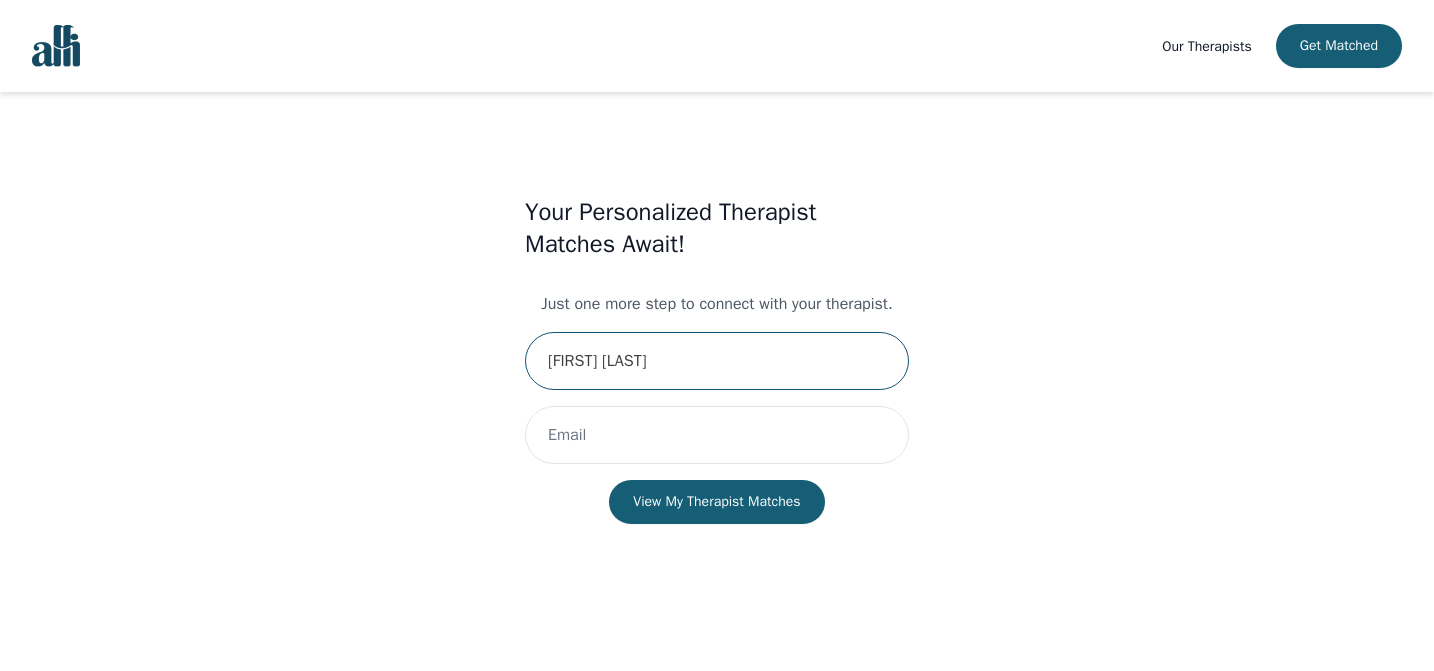 type on "[FIRST] [LAST]" 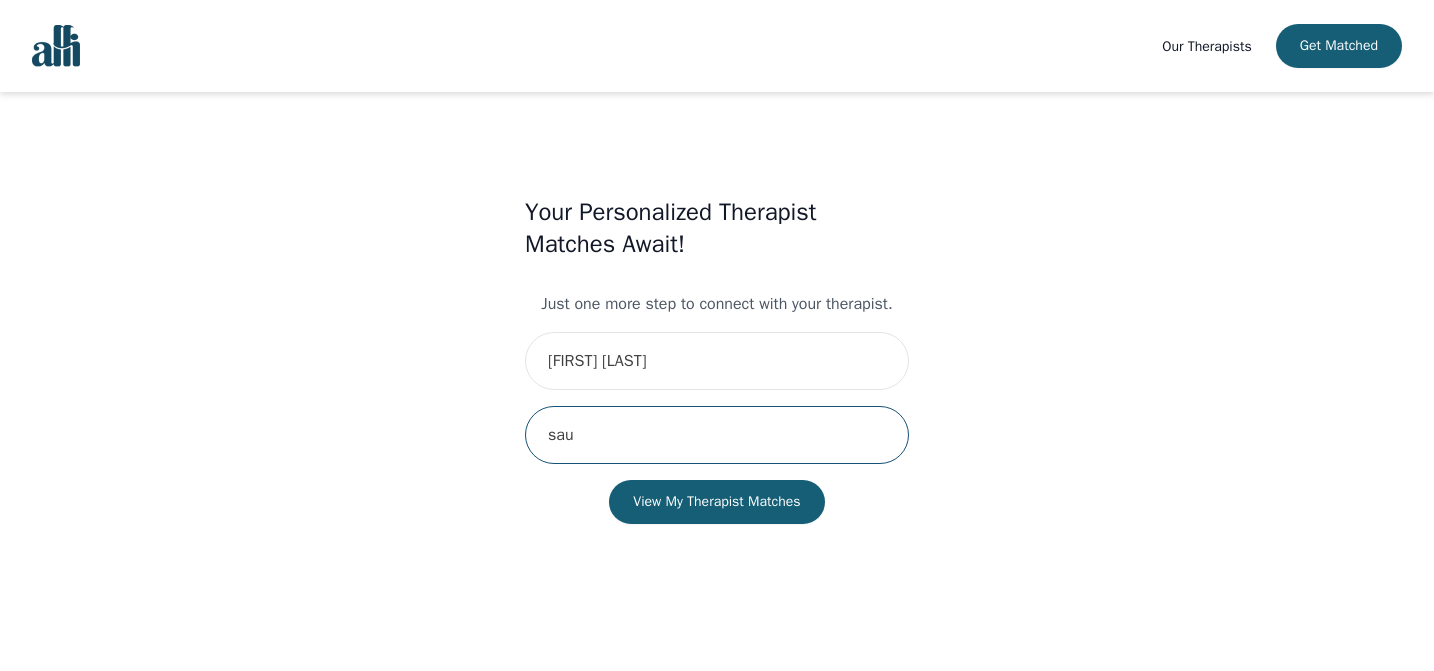 type on "[EMAIL]" 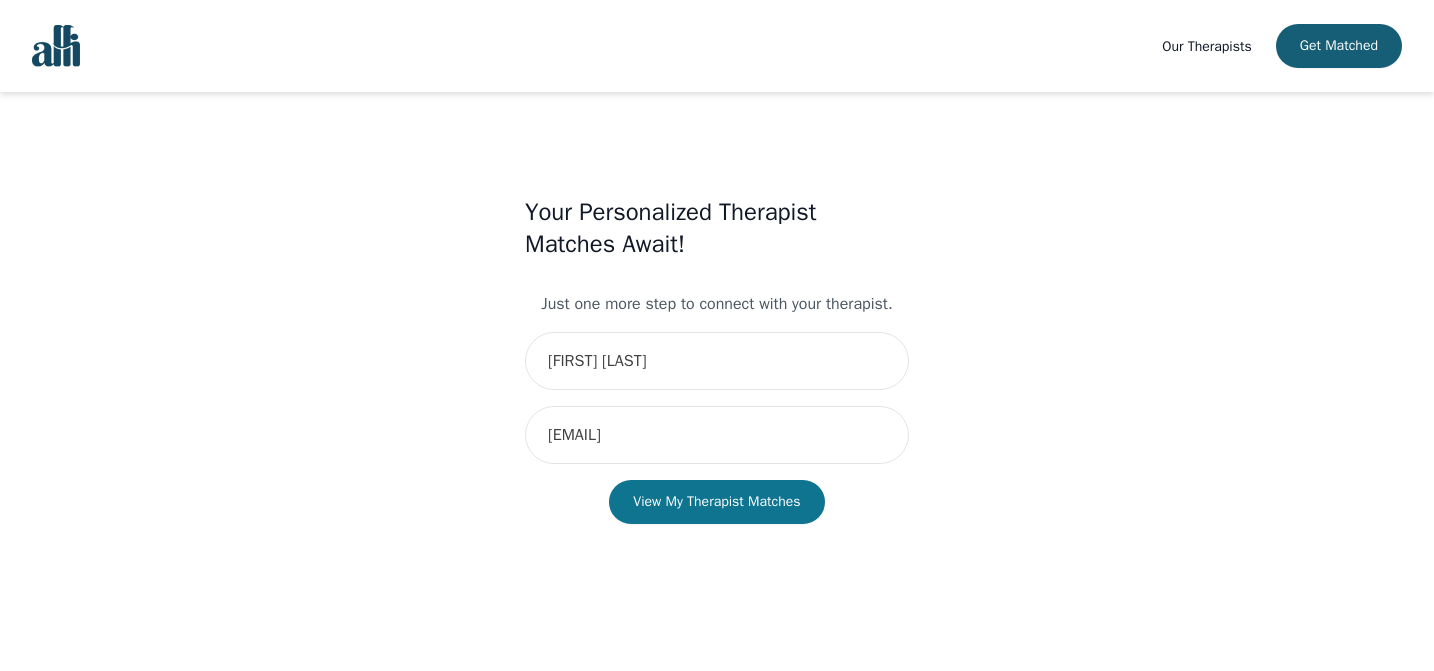 click on "View My Therapist Matches" at bounding box center [716, 502] 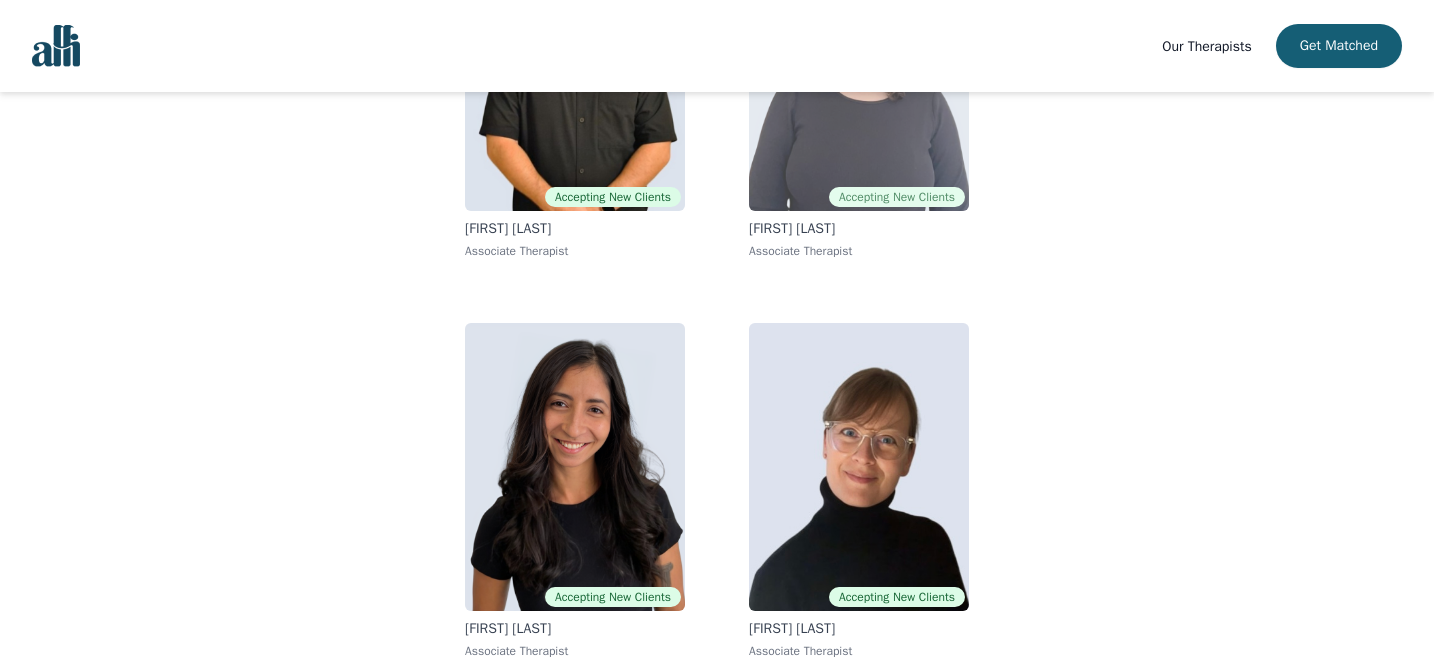 scroll, scrollTop: 373, scrollLeft: 0, axis: vertical 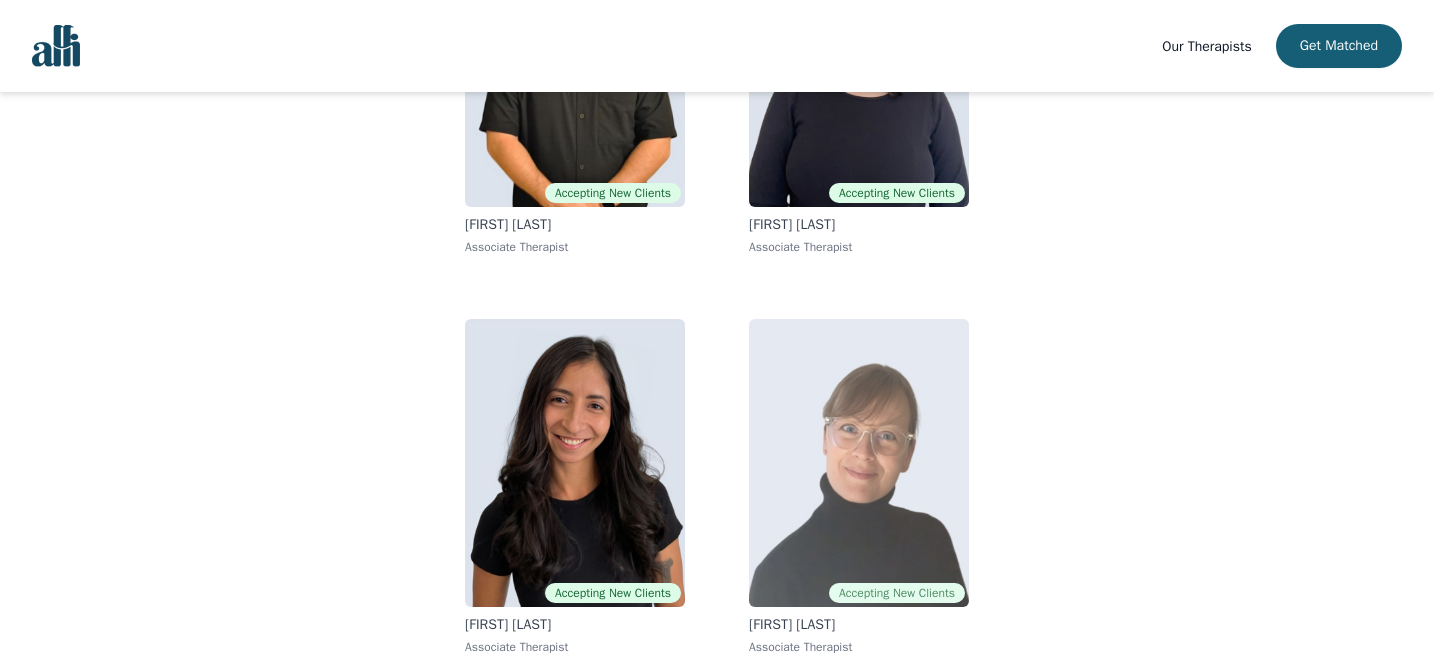 click at bounding box center [859, 463] 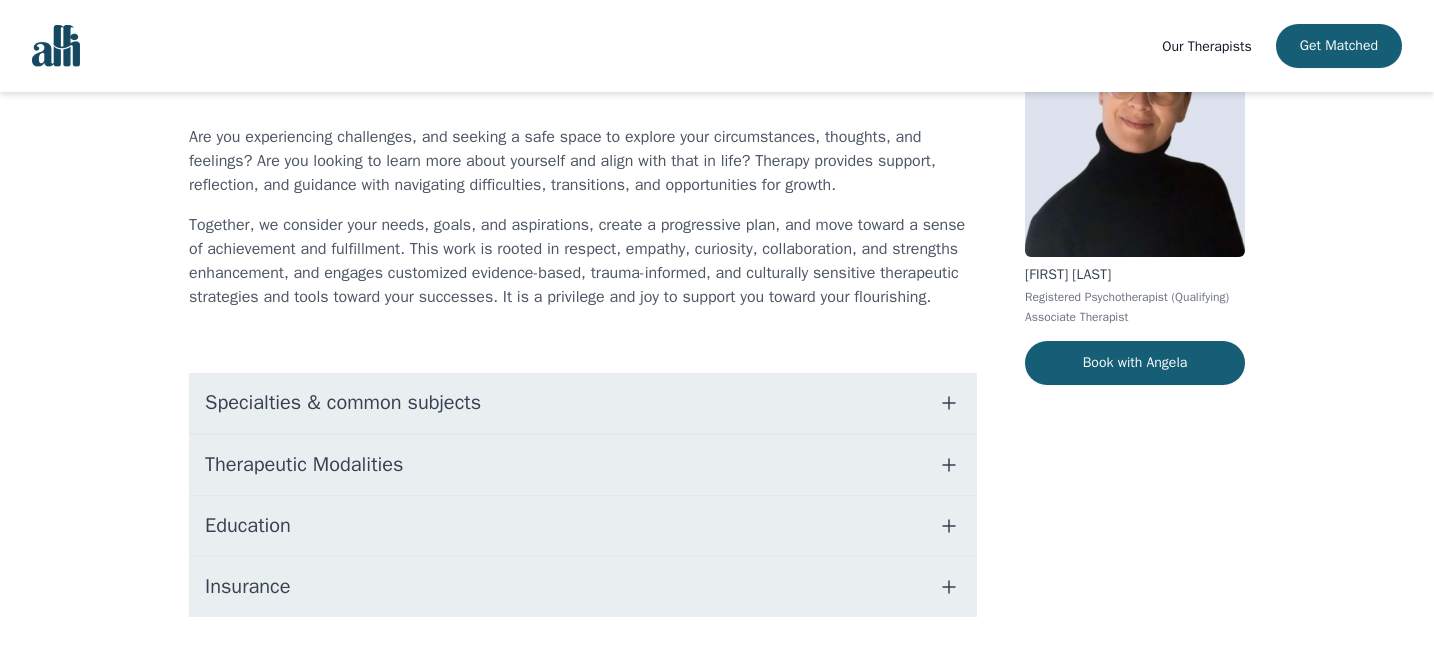 scroll, scrollTop: 151, scrollLeft: 0, axis: vertical 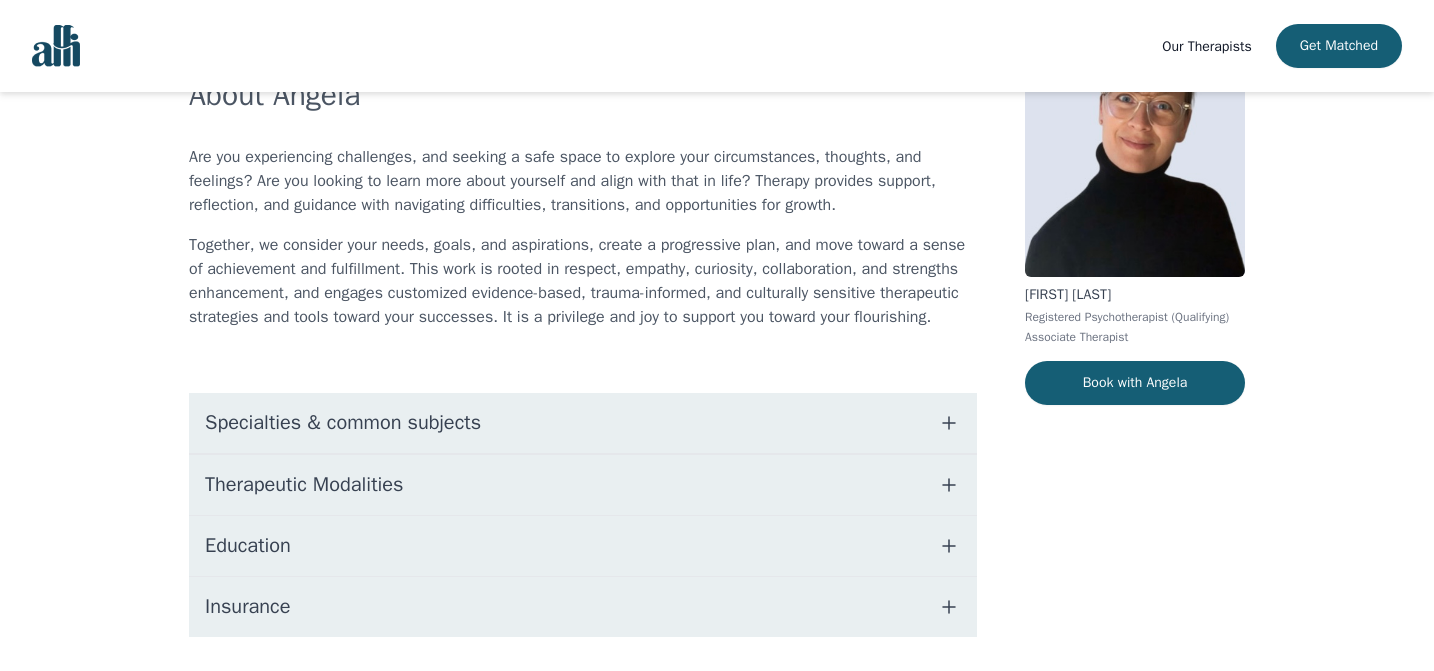 click 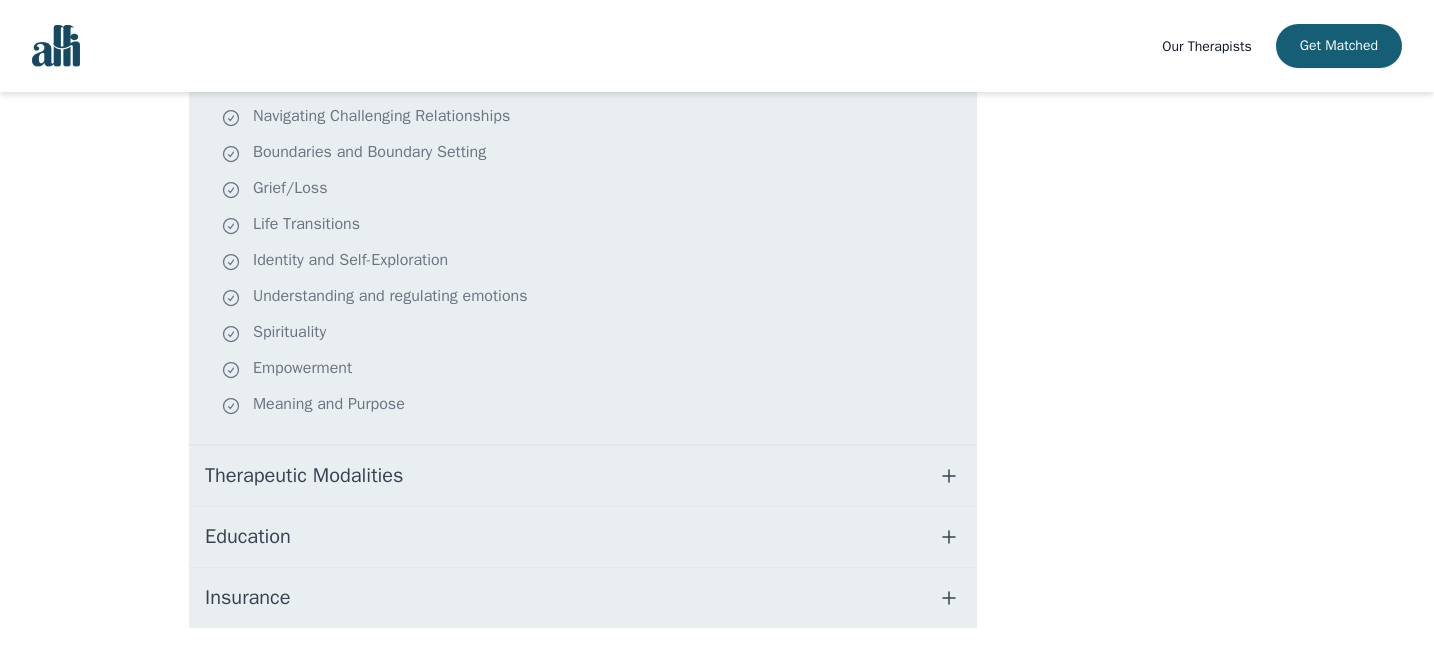 scroll, scrollTop: 547, scrollLeft: 0, axis: vertical 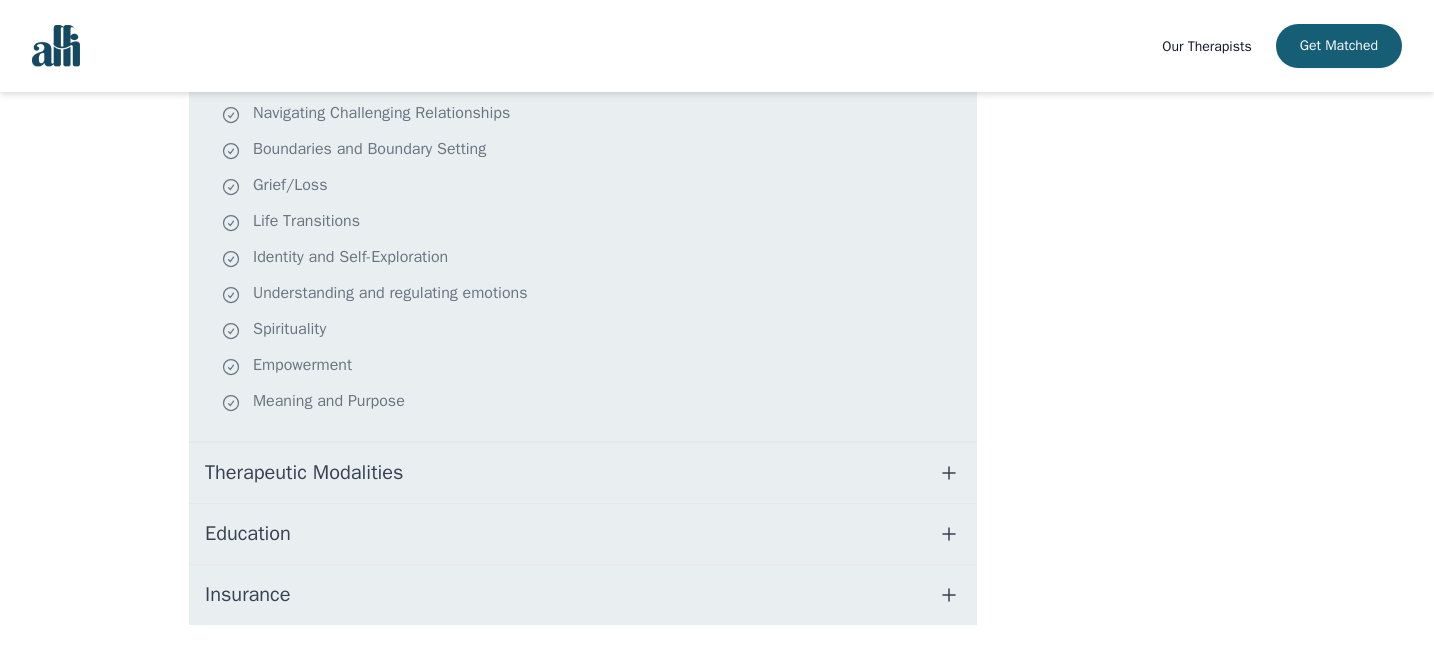 click 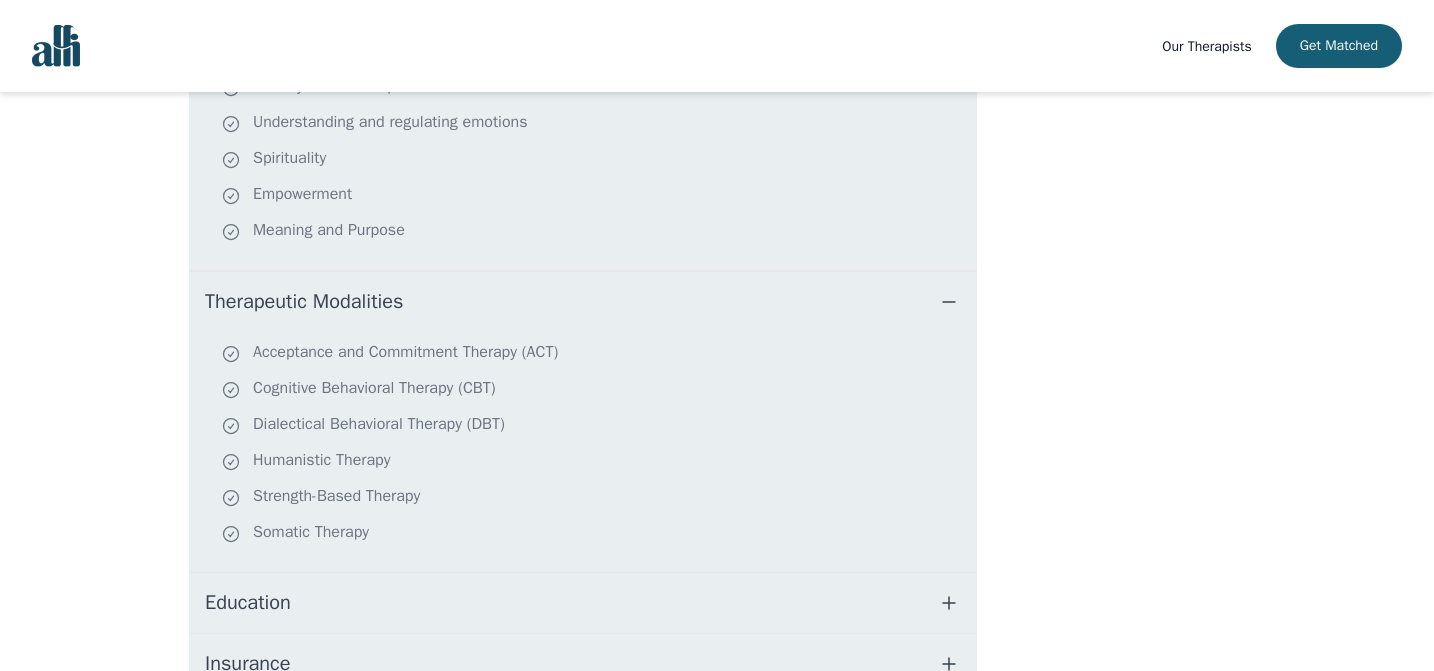 scroll, scrollTop: 824, scrollLeft: 0, axis: vertical 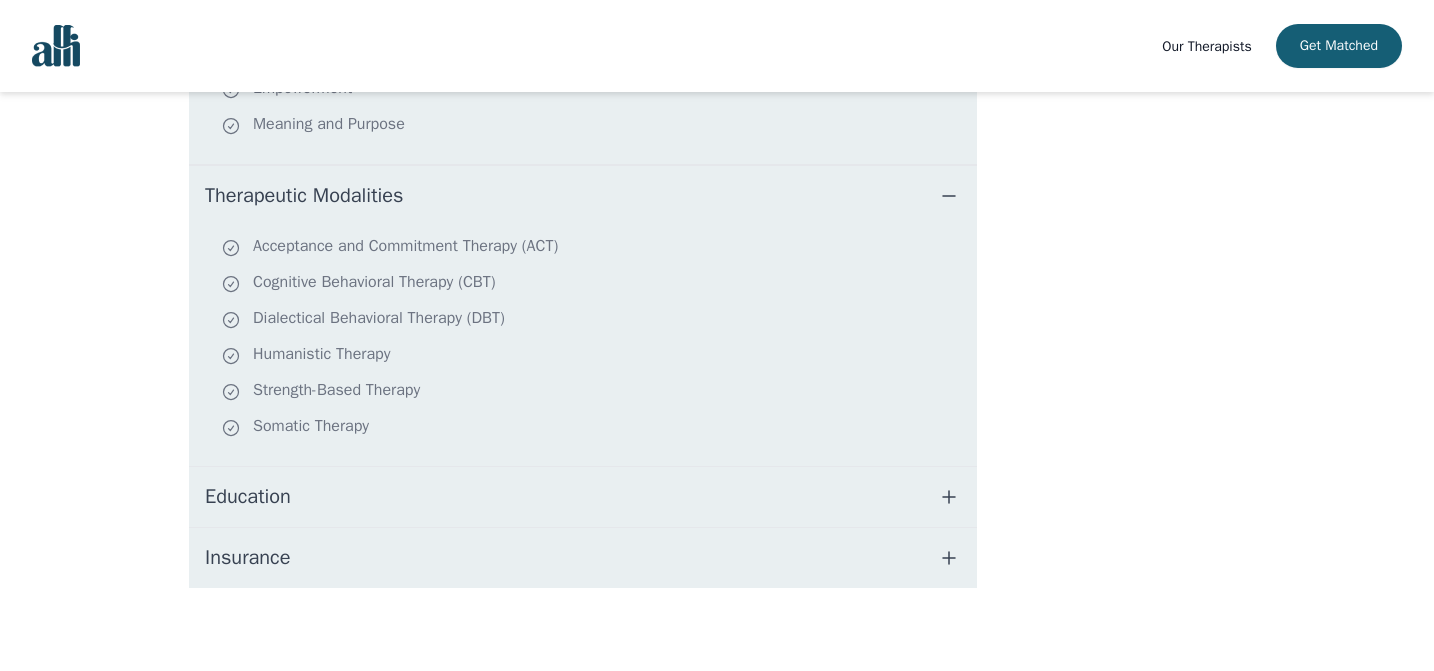 click on "Education" at bounding box center [583, 497] 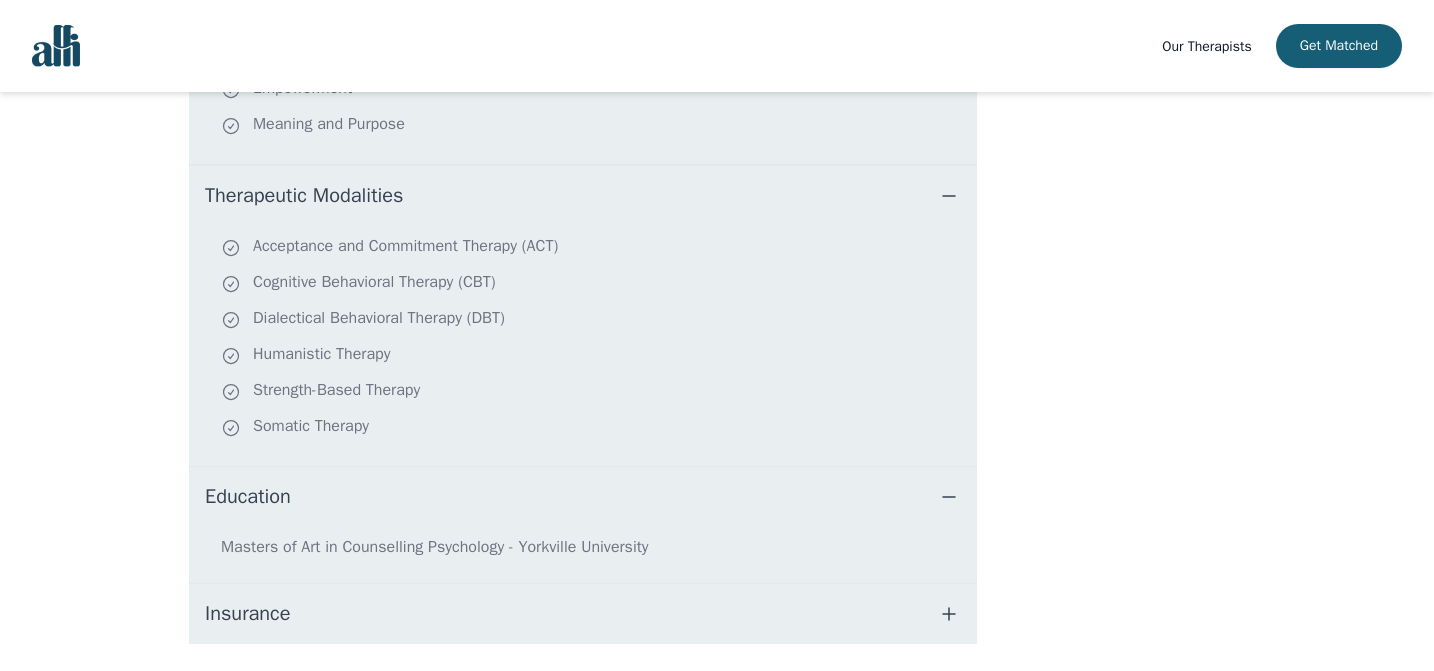 scroll, scrollTop: 917, scrollLeft: 0, axis: vertical 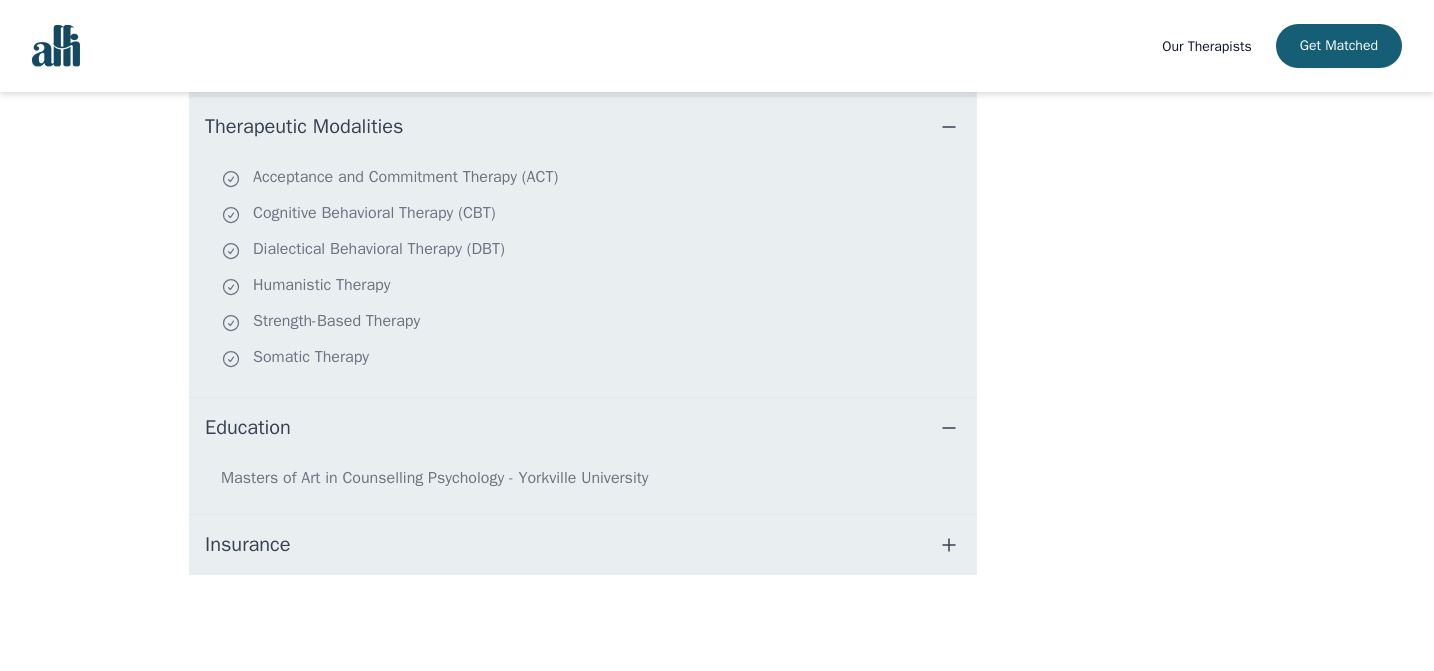 click 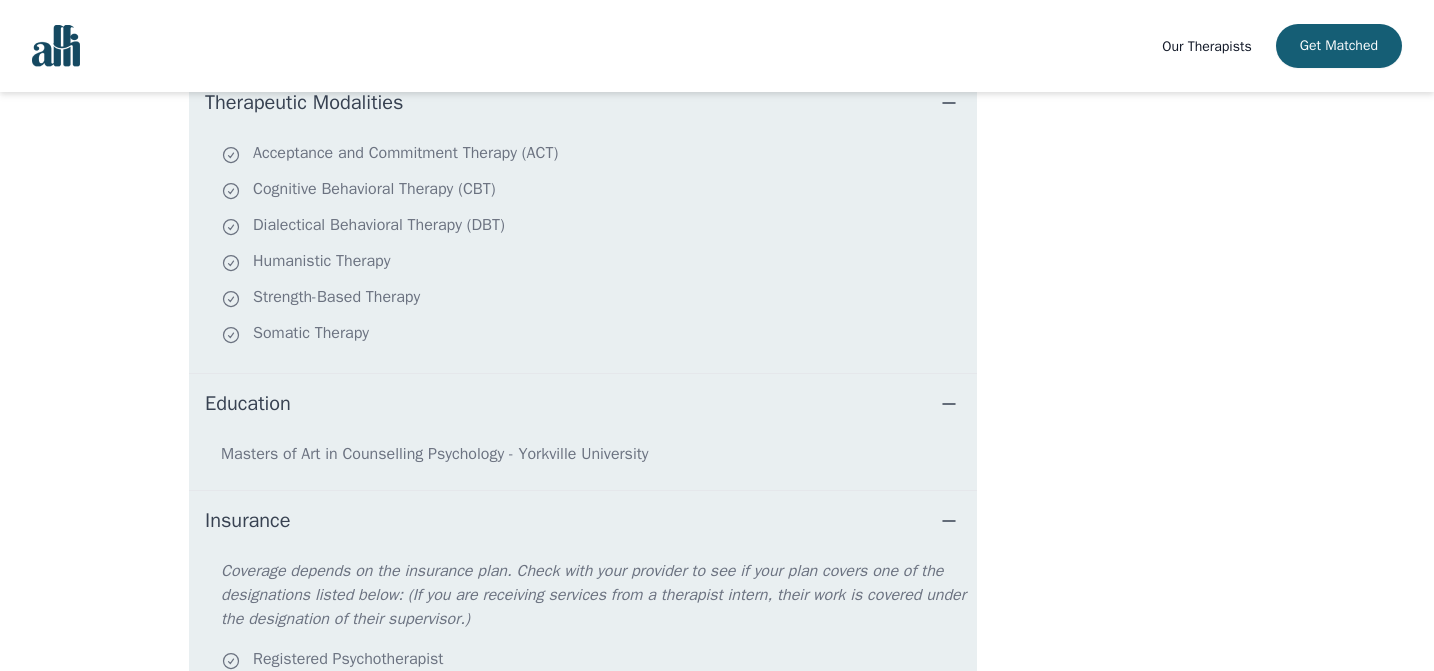 scroll, scrollTop: 1065, scrollLeft: 0, axis: vertical 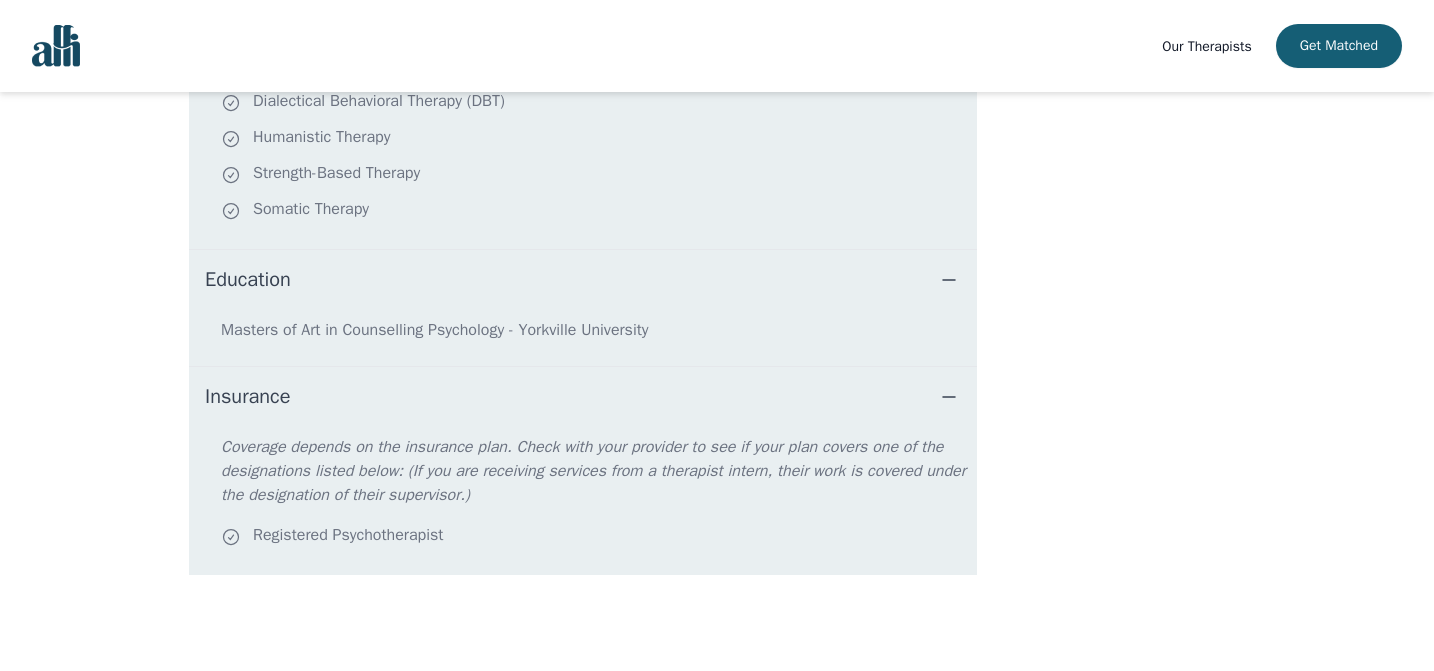 drag, startPoint x: 253, startPoint y: 535, endPoint x: 453, endPoint y: 536, distance: 200.0025 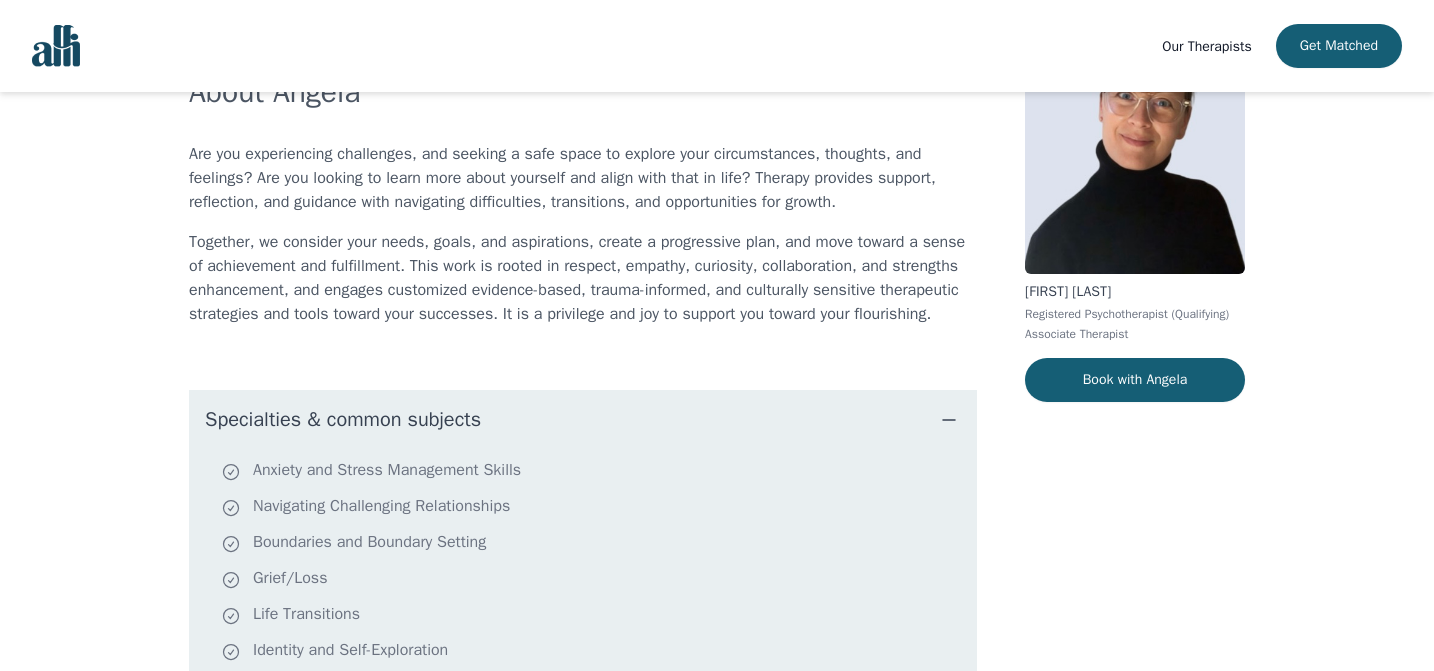 scroll, scrollTop: 0, scrollLeft: 0, axis: both 